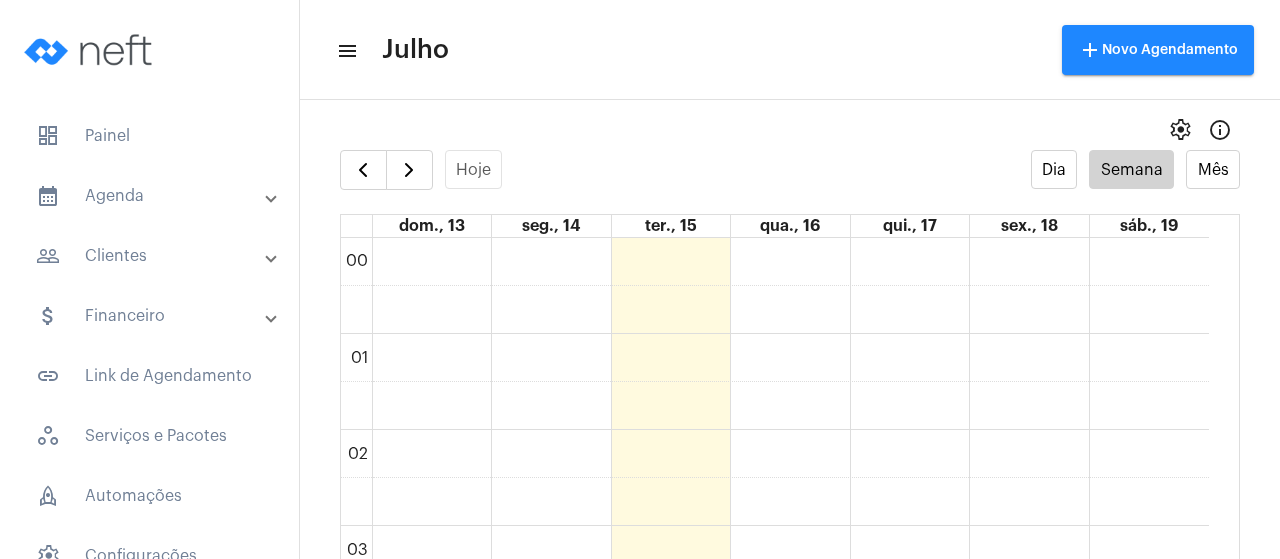 scroll, scrollTop: 0, scrollLeft: 0, axis: both 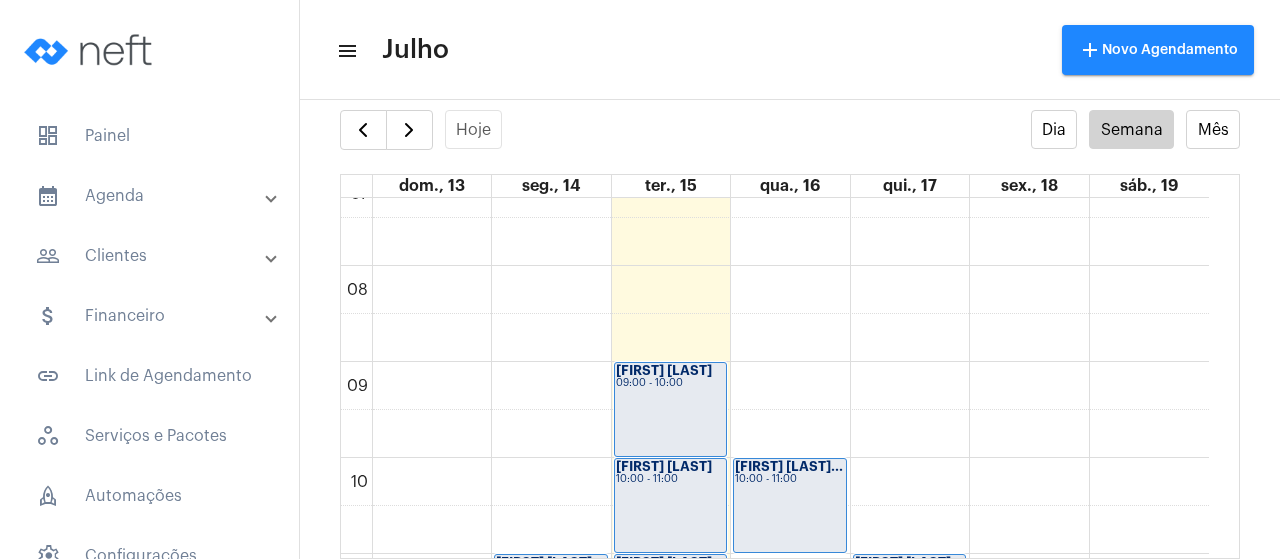 click on "00 01 02 03 04 05 06 07 08 09 10 11 12 13 14 15 16 17 18 19 20 21 22 23
[FIRST] [LAST] [LAST]
11:00 - 11:45
[FIRST] [LAST] ...
18:00 - 19:00
[FIRST] [LAST]
09:00 - 10:00
[FIRST] [LAST]
10:00 - 11:00
[FIRST] [LAST]...
11:00 - 13:00
[FIRST] [LAST]...
10:00 - 11:00
[FIRST] [LAST]
18:00 - 19:00
[FIRST] de [LAST]
19:00 - 20:00
[FIRST] [LAST]...
11:00 - 13:00
[FIRST] [LAST]...
12:00 - 14:00" 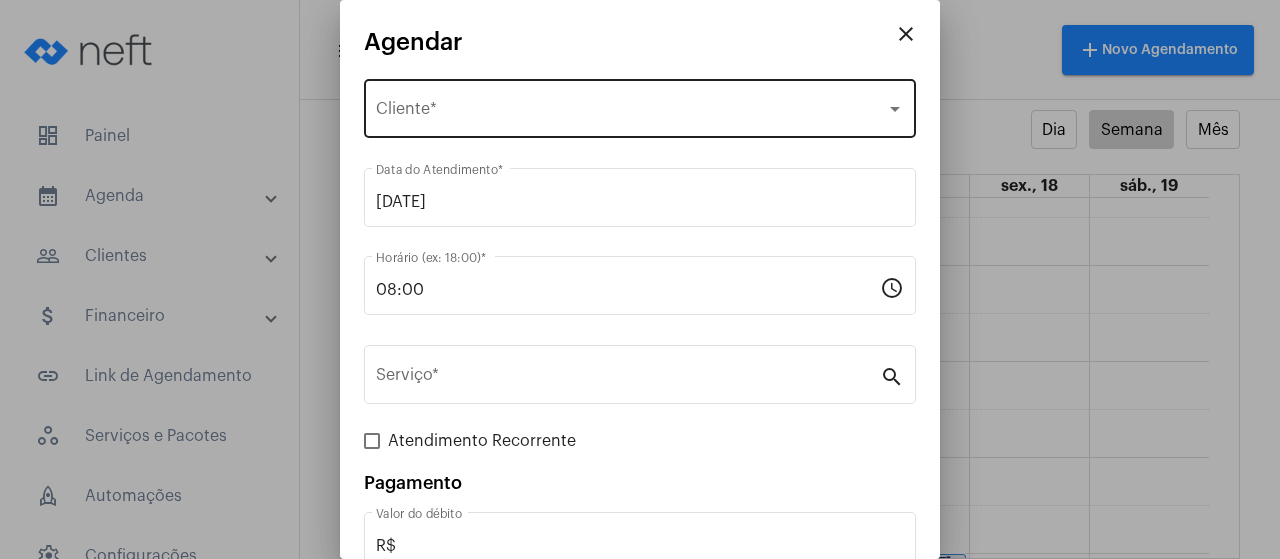 click on "Selecione o Cliente" at bounding box center (631, 113) 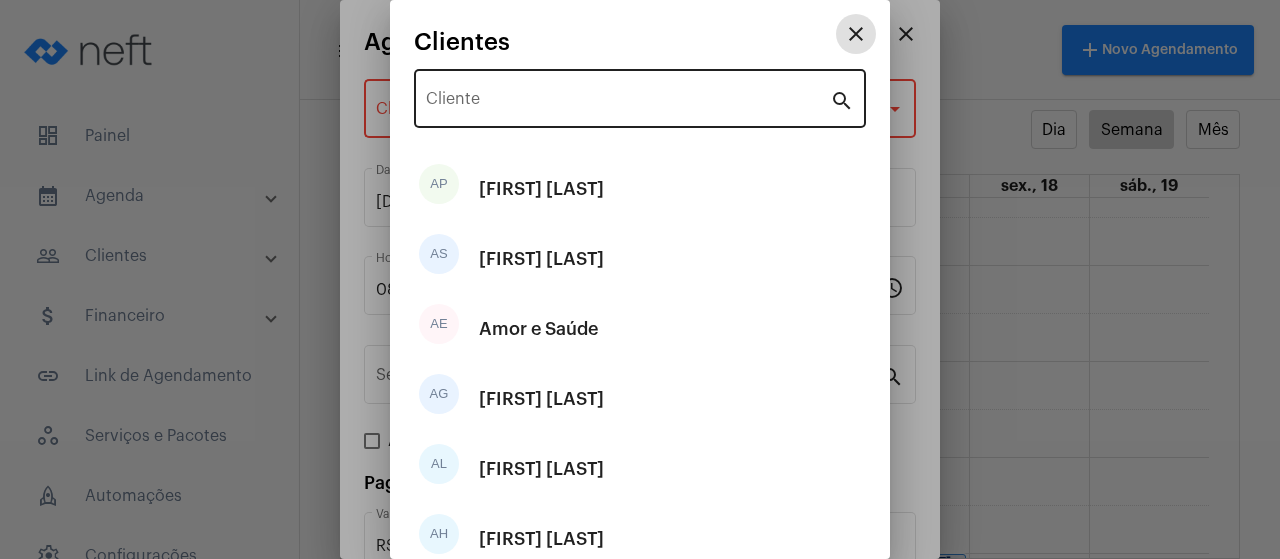 click on "Cliente" at bounding box center (628, 103) 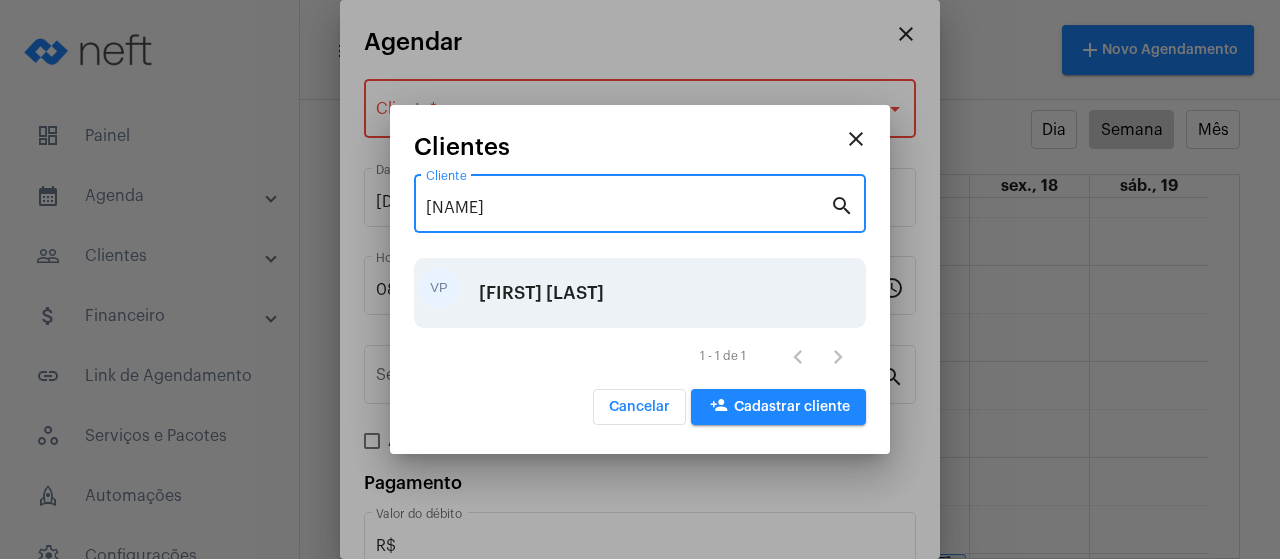 type on "[NAME]" 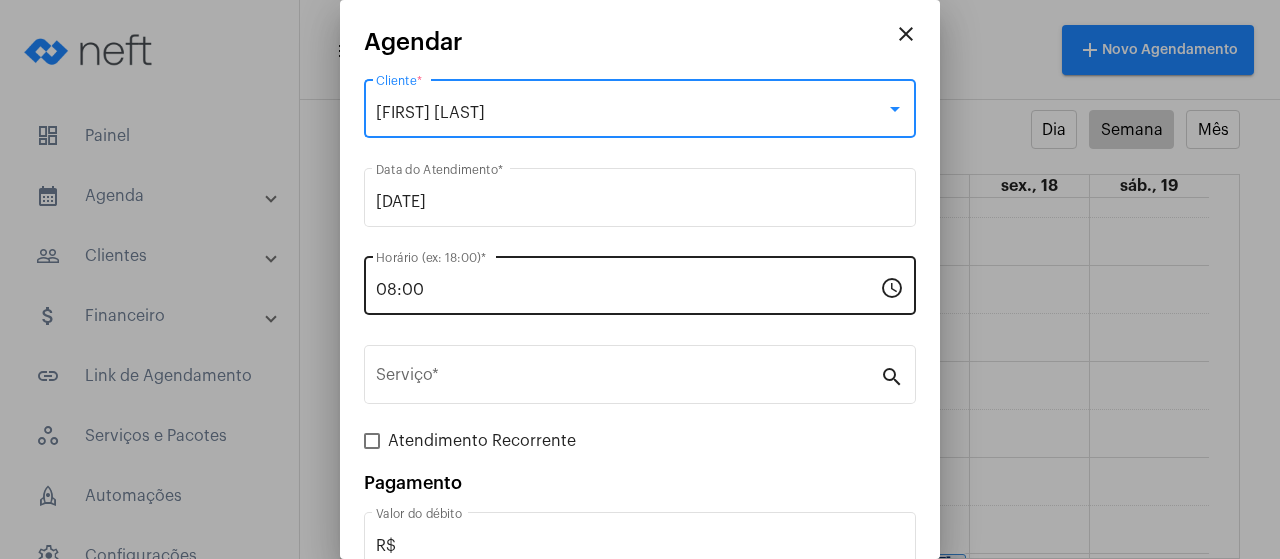 scroll, scrollTop: 100, scrollLeft: 0, axis: vertical 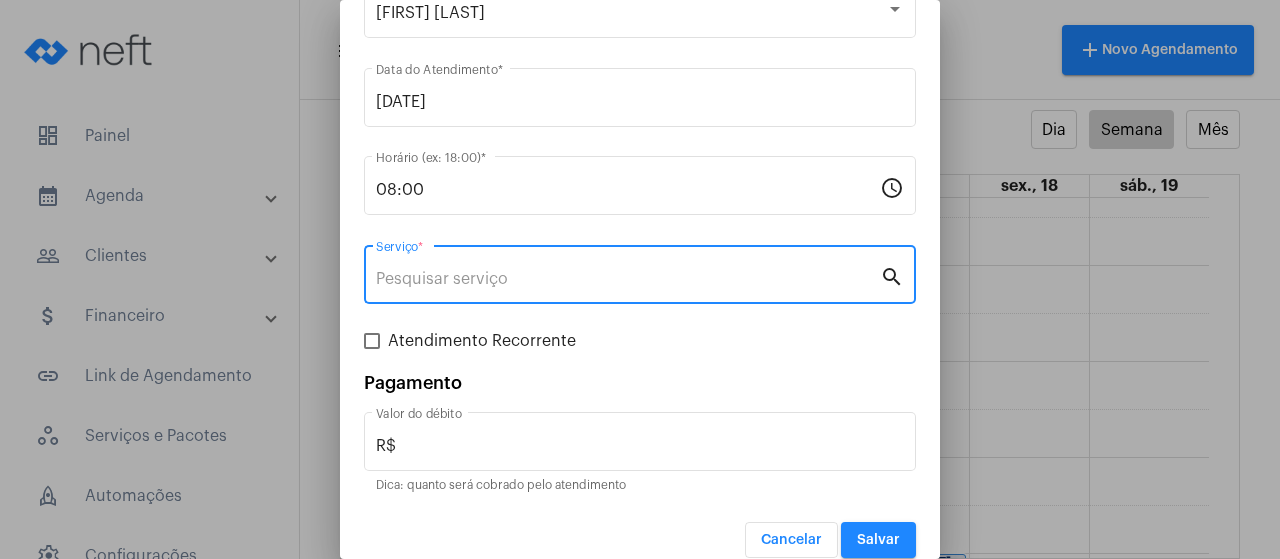 click on "Serviço  *" at bounding box center (628, 279) 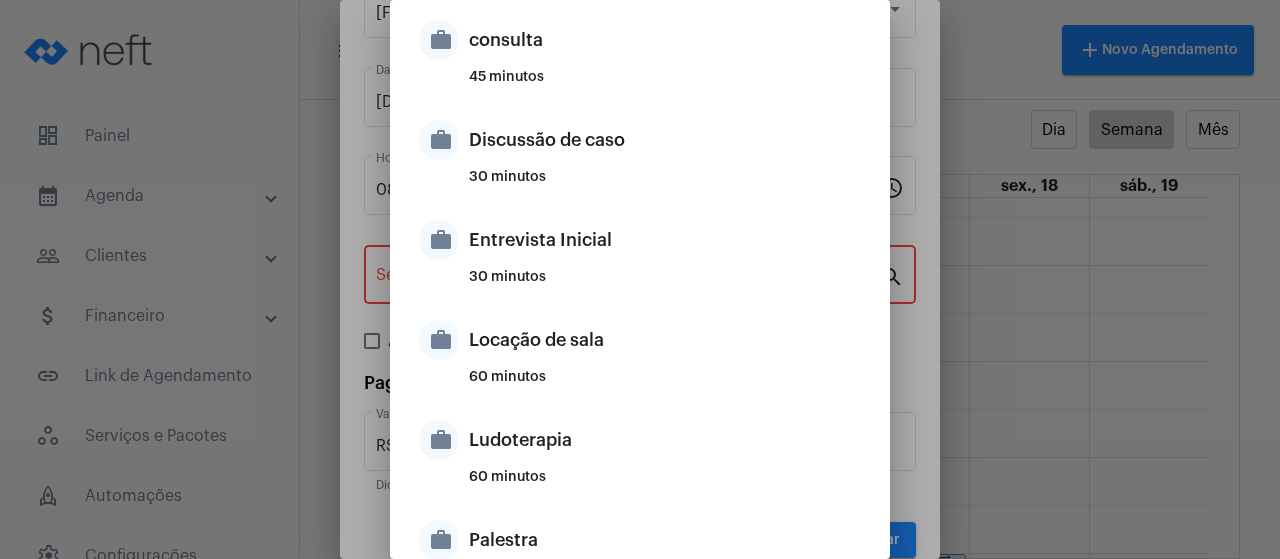 scroll, scrollTop: 700, scrollLeft: 0, axis: vertical 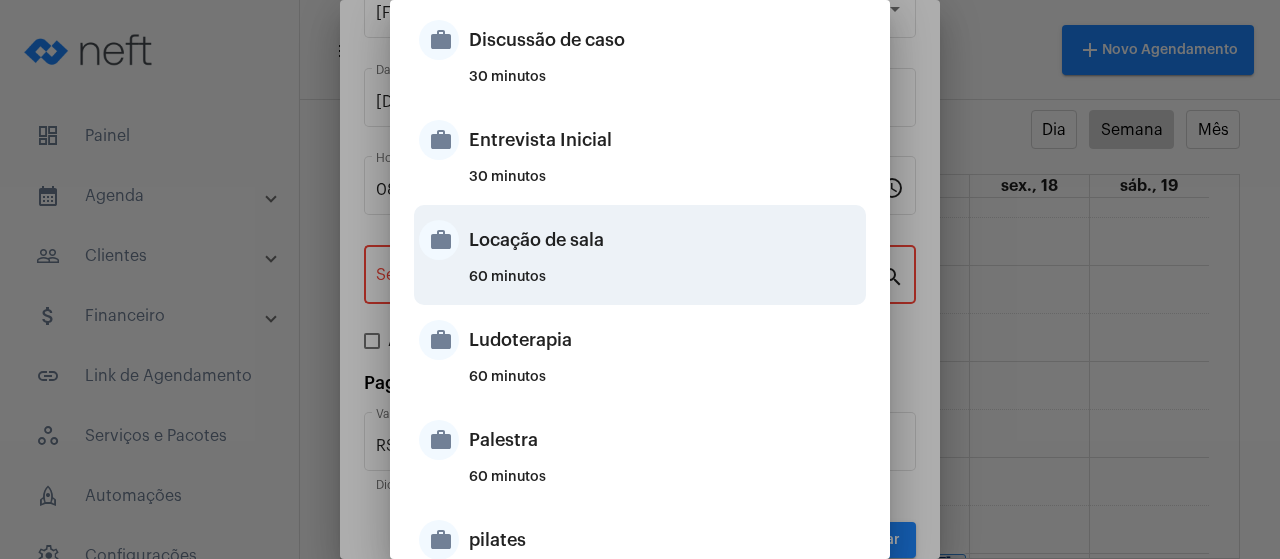 click on "Locação de sala" at bounding box center [665, 240] 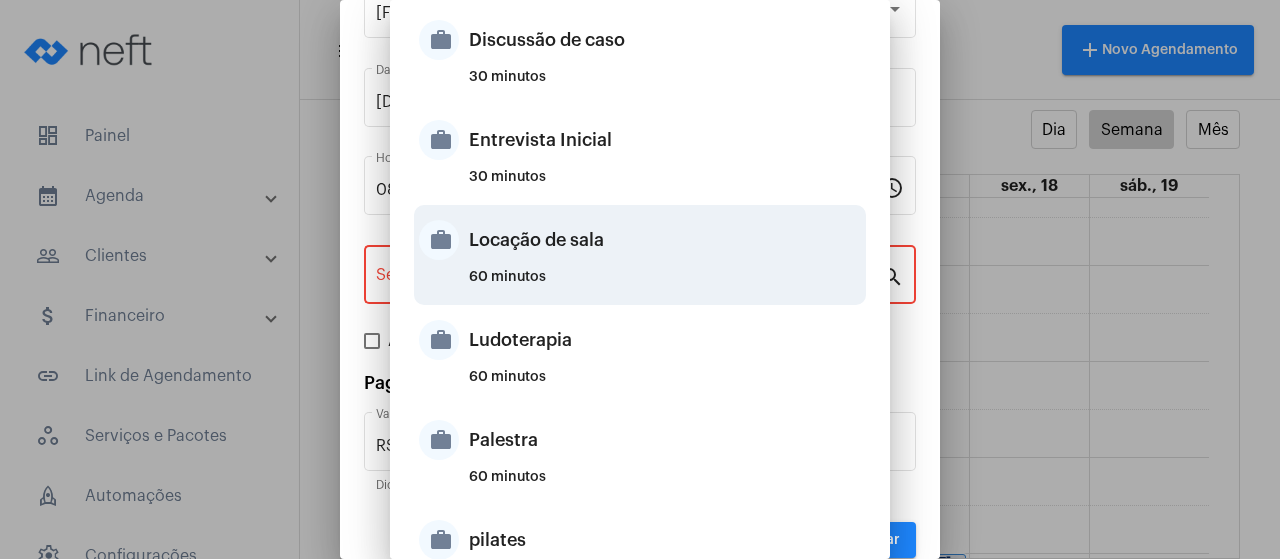 type on "Locação de sala" 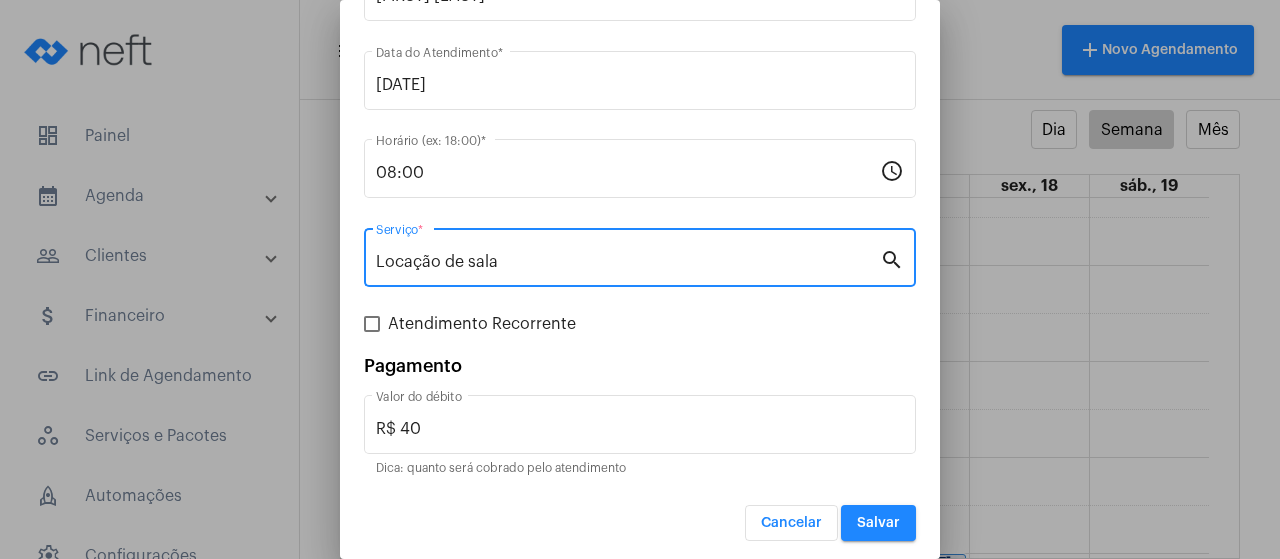 scroll, scrollTop: 121, scrollLeft: 0, axis: vertical 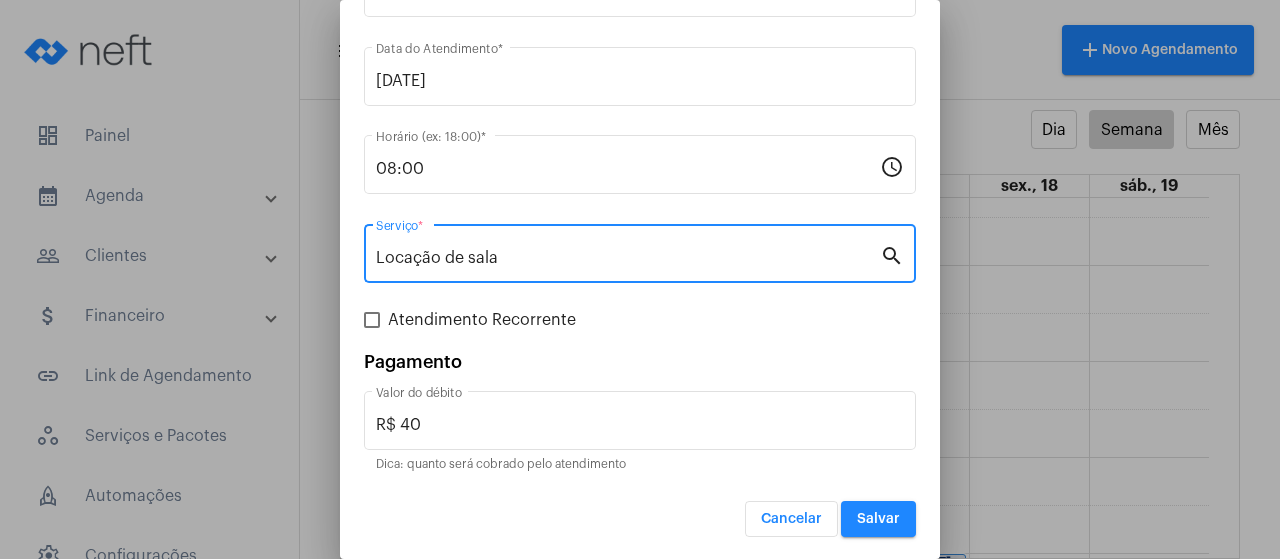 click on "Salvar" at bounding box center [878, 519] 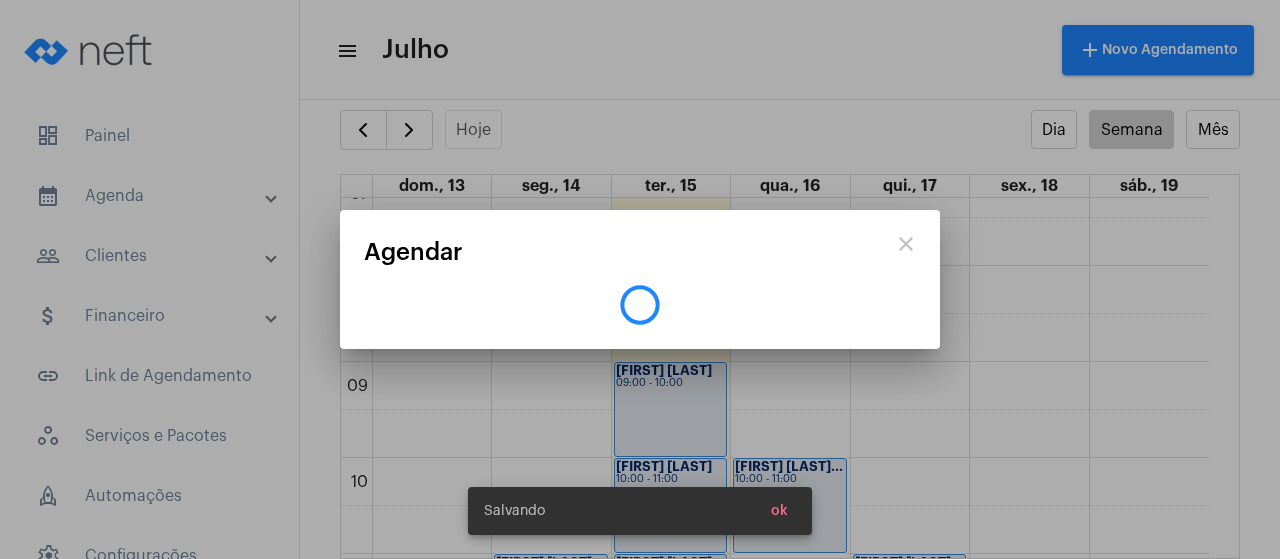 scroll, scrollTop: 0, scrollLeft: 0, axis: both 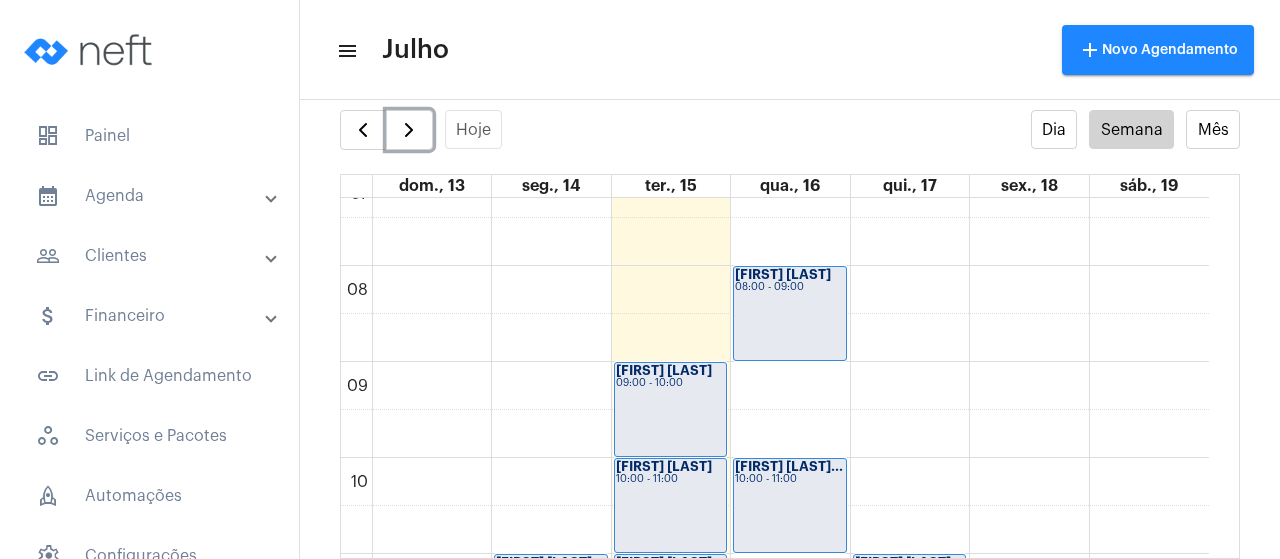 click on "00 01 02 03 04 05 06 07 08 09 10 11 12 13 14 15 16 17 18 19 20 21 22 23
[FIRST] [LAST] [LAST]
11:00 - 11:45
[FIRST] [LAST] ...
18:00 - 19:00
[FIRST] [LAST]
09:00 - 10:00
[FIRST] [LAST]
10:00 - 11:00
[FIRST] [LAST]...
11:00 - 13:00
[FIRST] [LAST]
08:00 - 09:00
[FIRST] [LAST]...
10:00 - 11:00
[FIRST] [LAST]
18:00 - 19:00
[FIRST] de [LAST]
19:00 - 20:00
[FIRST] [LAST]...
11:00 - 13:00" 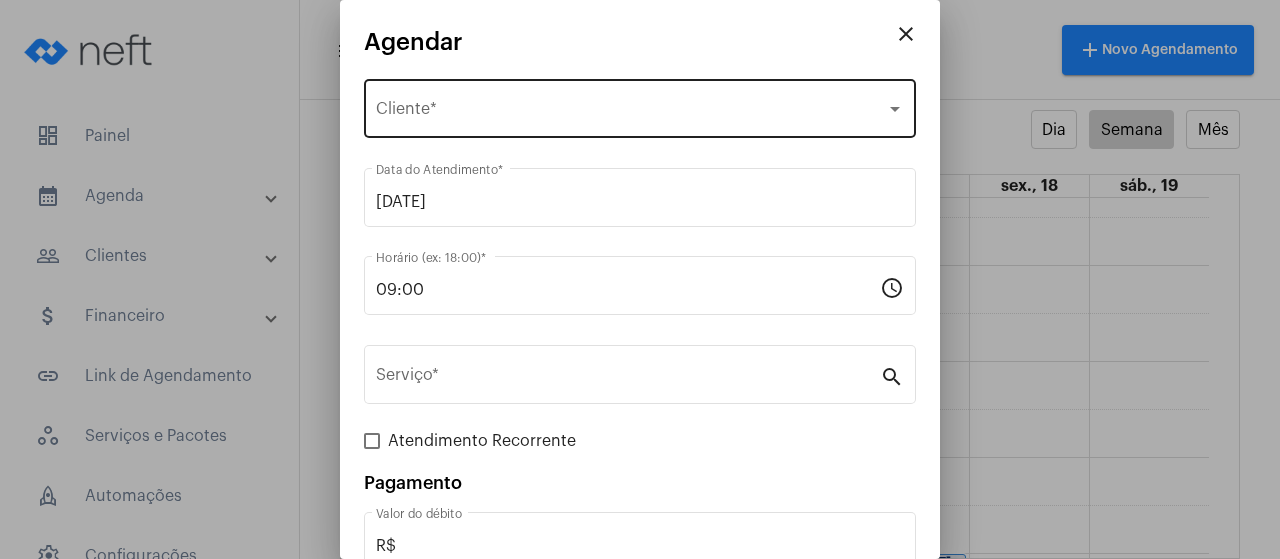 click on "Selecione o Cliente Cliente  *" at bounding box center [640, 106] 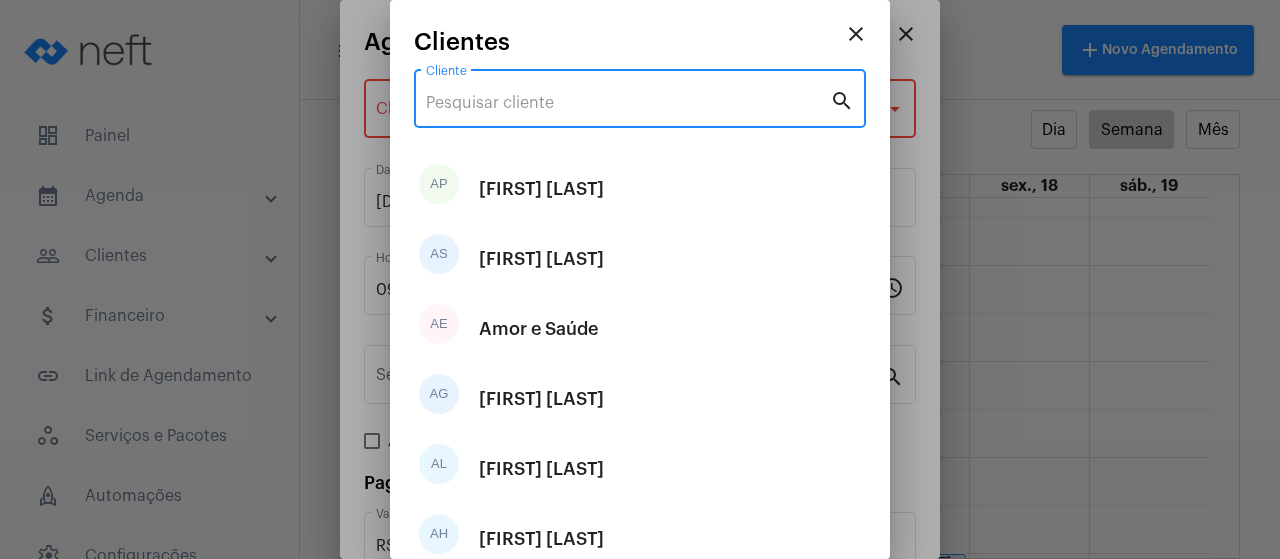 click on "Cliente" at bounding box center (628, 103) 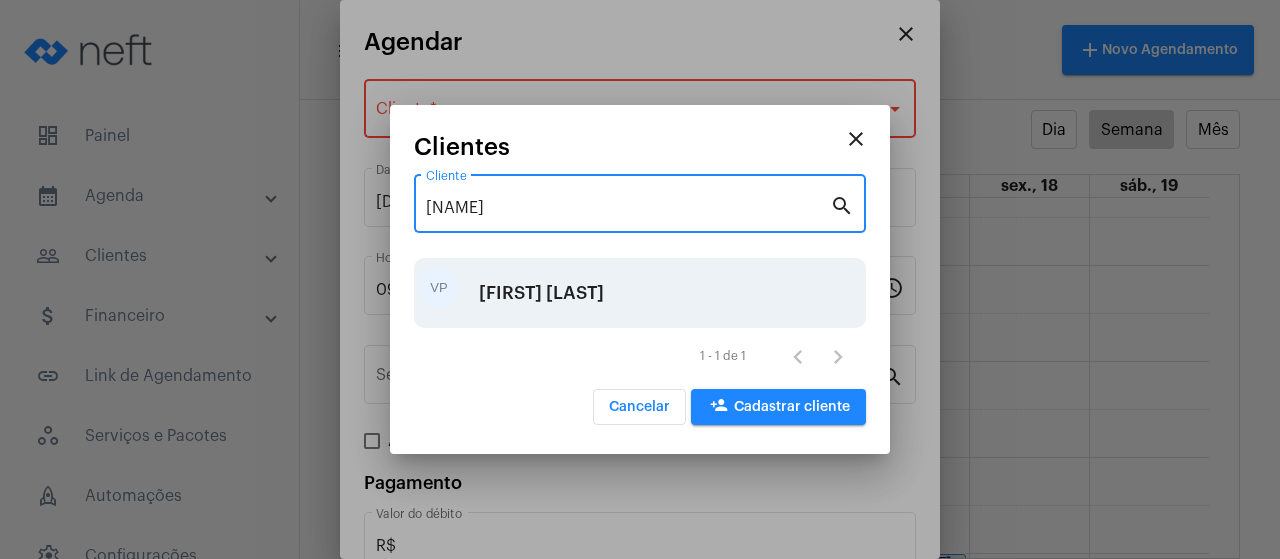 type on "[NAME]" 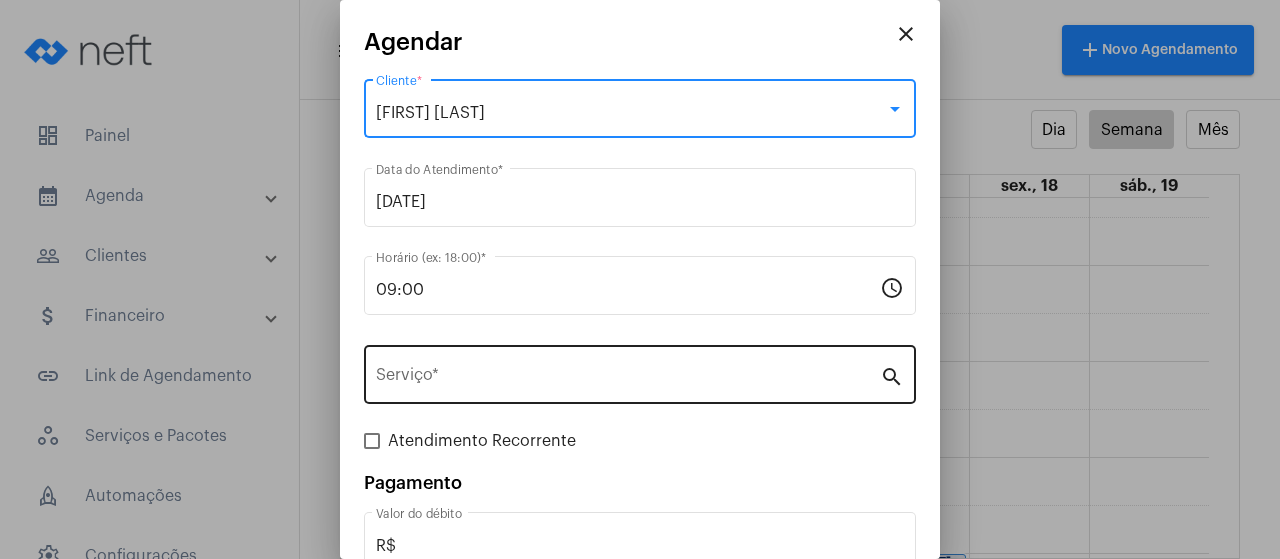 click on "Serviço  *" at bounding box center [628, 372] 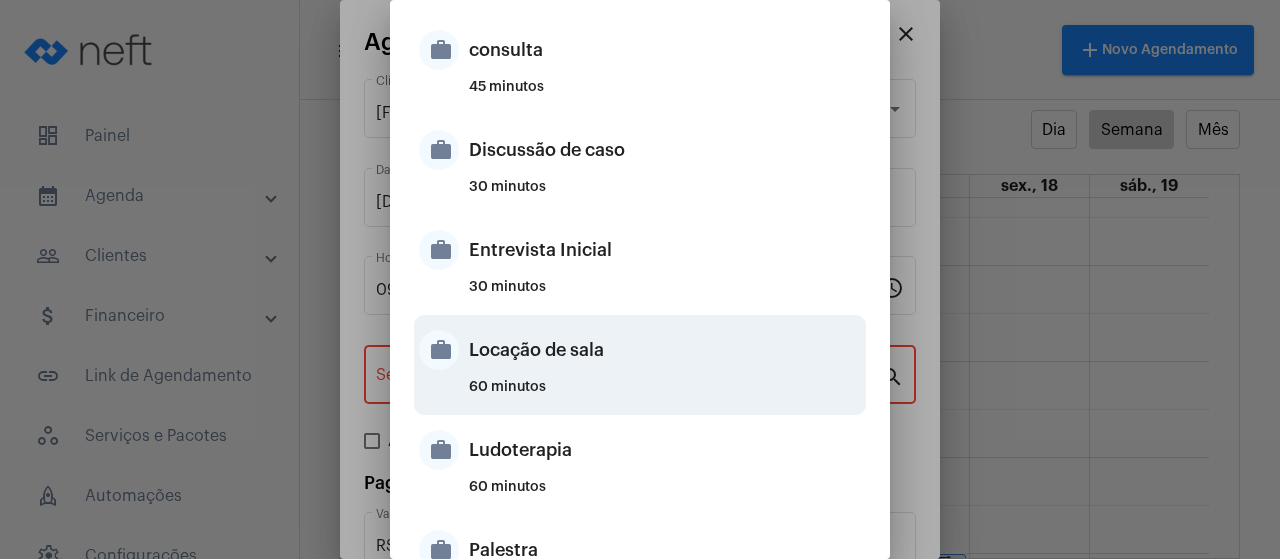 scroll, scrollTop: 600, scrollLeft: 0, axis: vertical 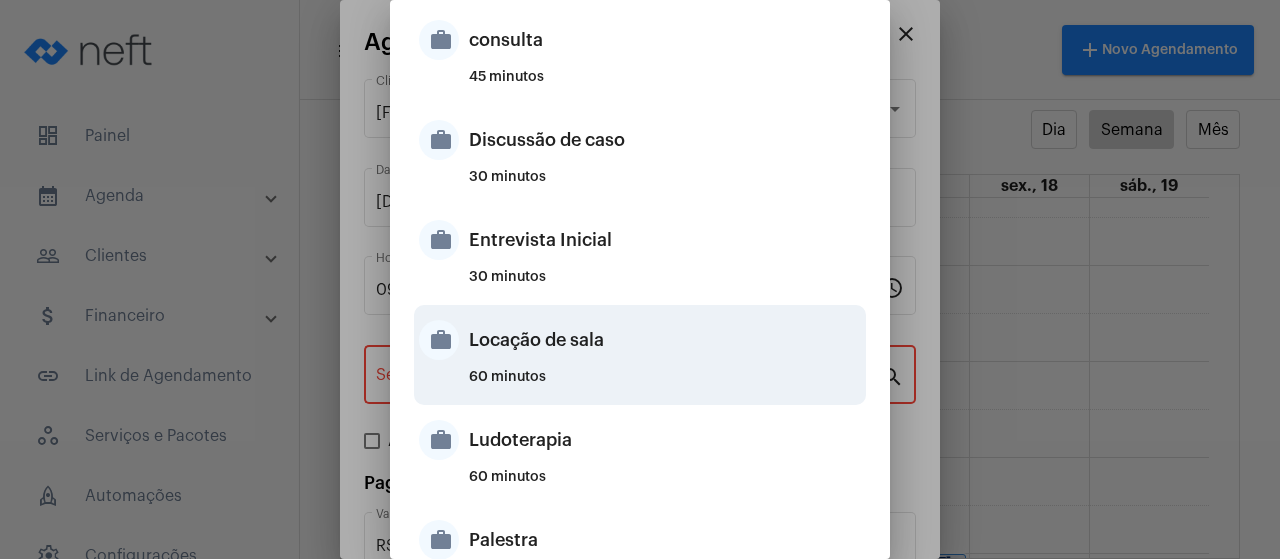 click on "Locação de sala" at bounding box center [665, 340] 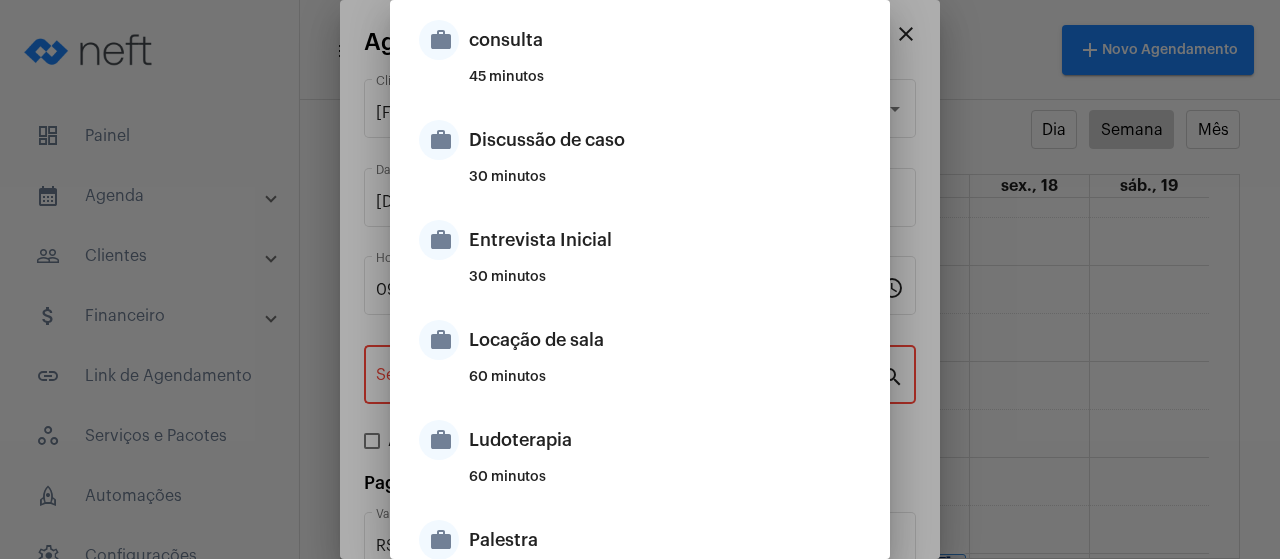 type on "Locação de sala" 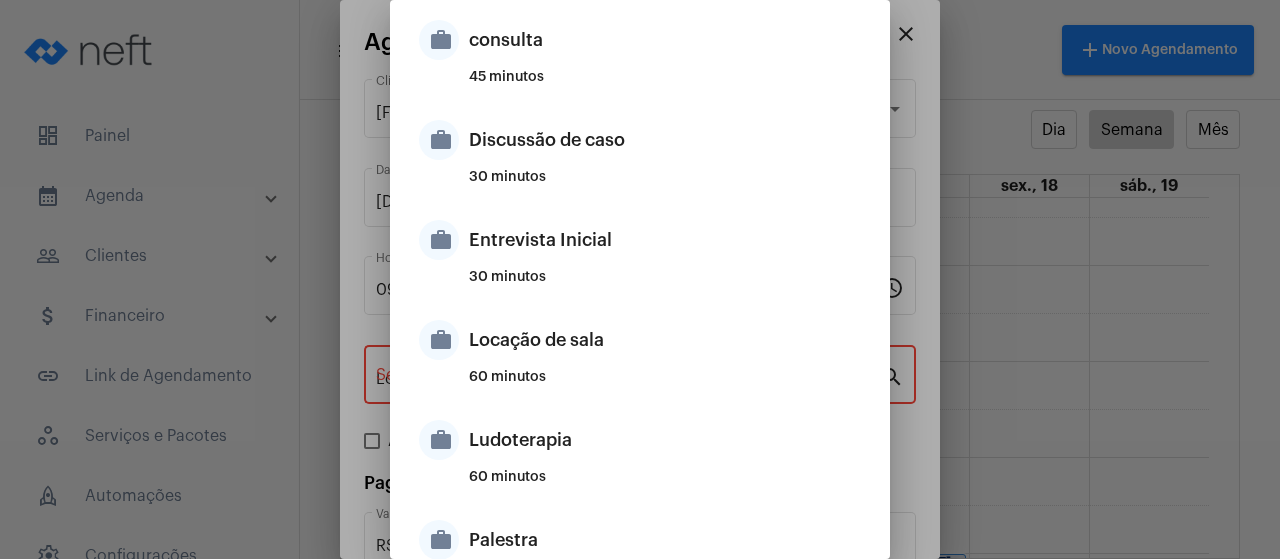 type on "R$ 40" 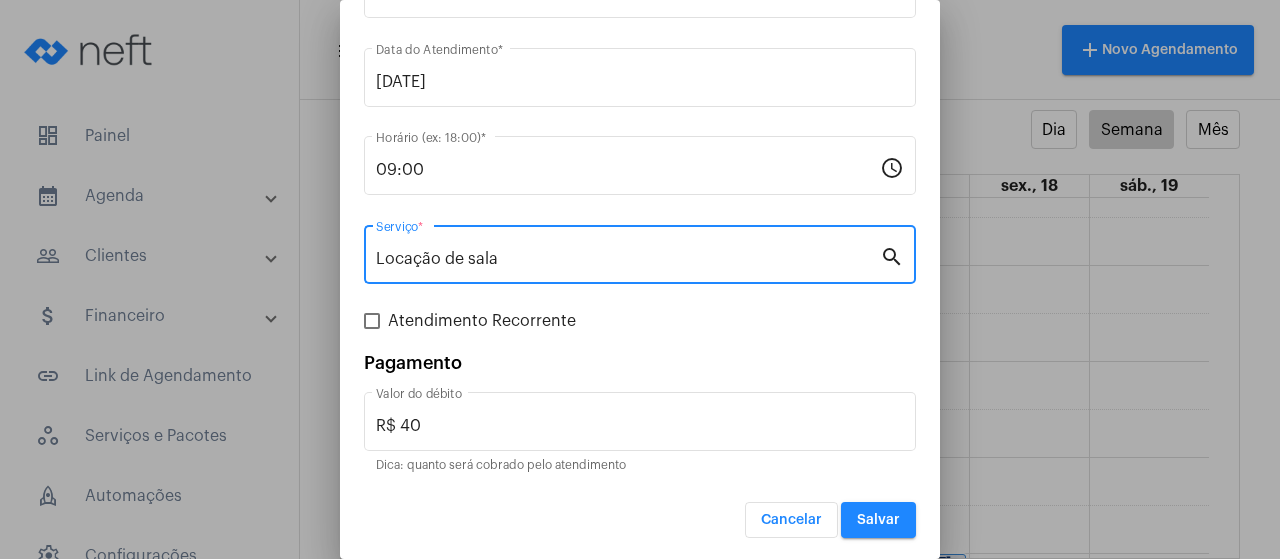 scroll, scrollTop: 121, scrollLeft: 0, axis: vertical 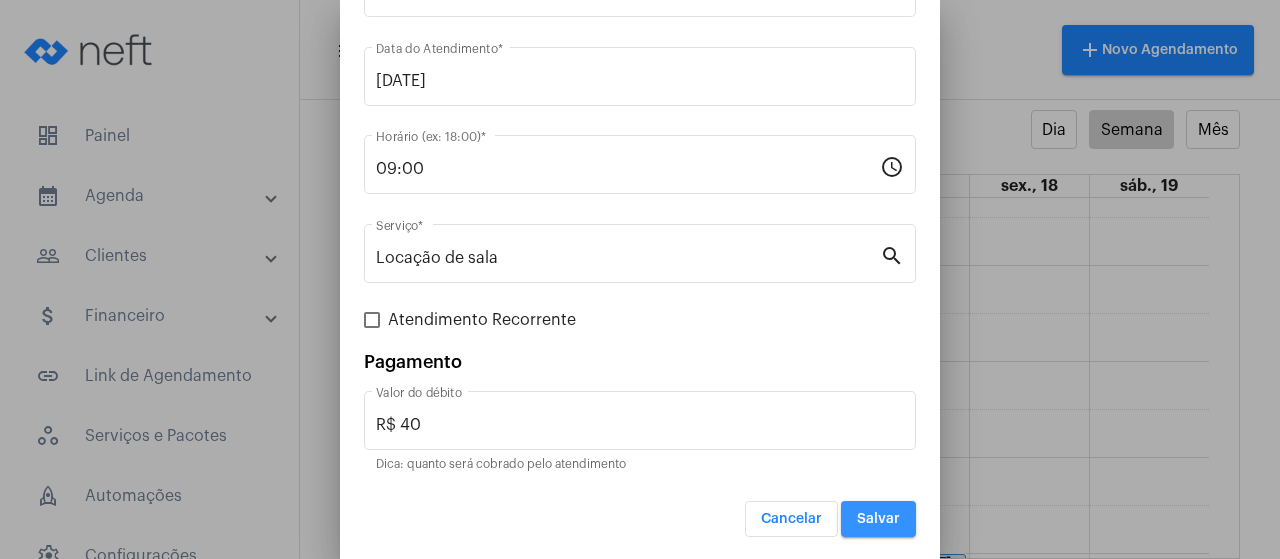 click on "Salvar" at bounding box center (878, 519) 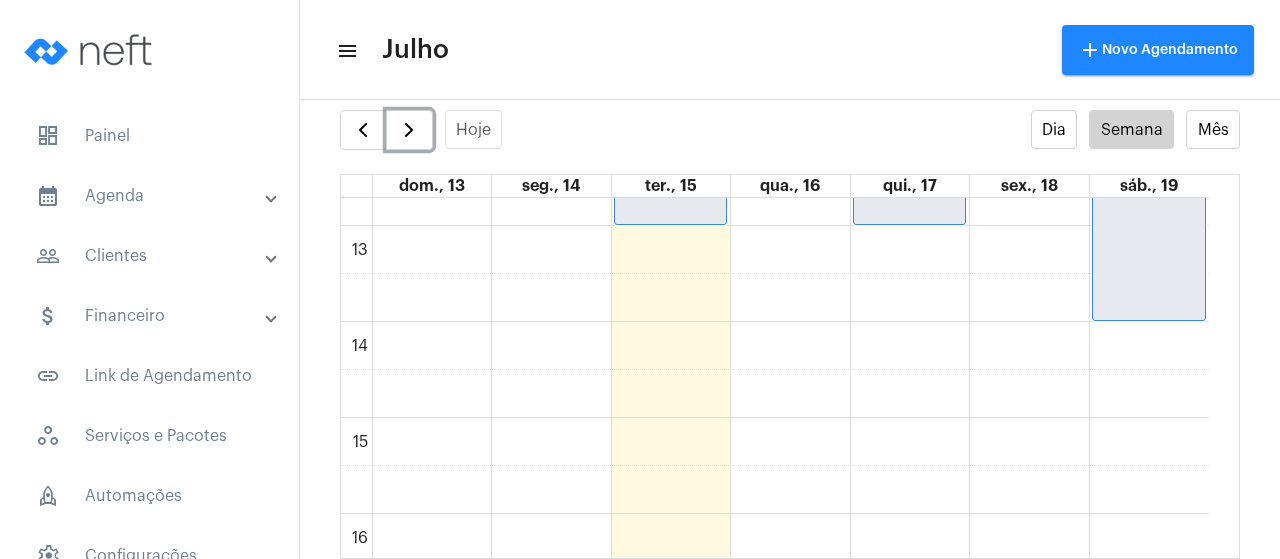 scroll, scrollTop: 1300, scrollLeft: 0, axis: vertical 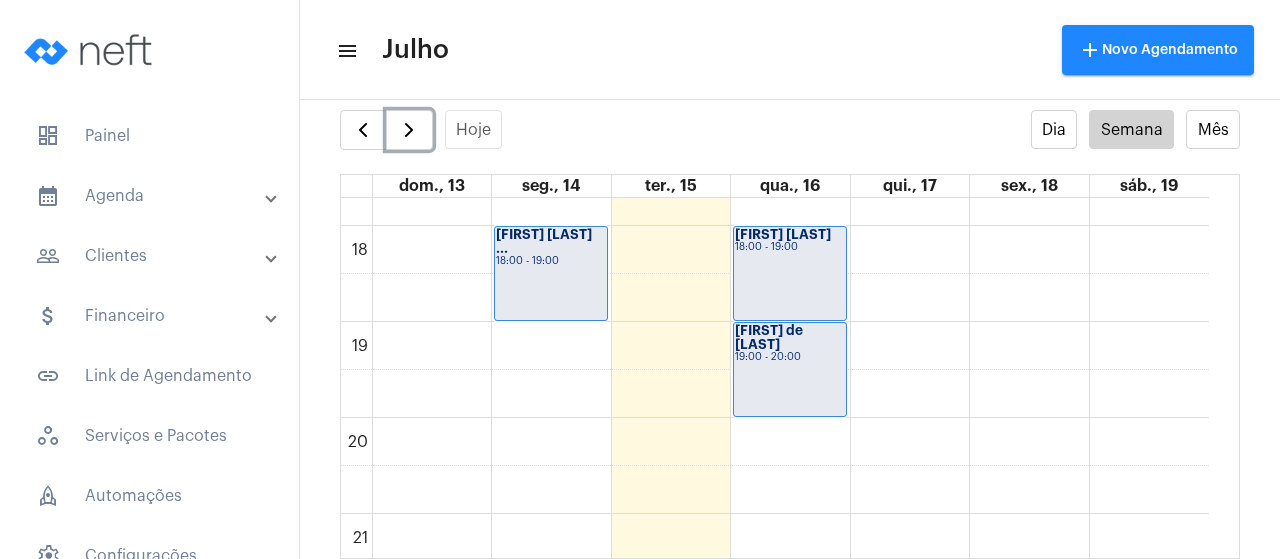 click on "00 01 02 03 04 05 06 07 08 09 10 11 12 13 14 15 16 17 18 19 20 21 22 23
[FIRST] [LAST] [LAST]
11:00 - 11:45
[FIRST] [LAST] ...
18:00 - 19:00
[FIRST] [LAST]
09:00 - 10:00
[FIRST] [LAST]
10:00 - 11:00
[FIRST] [LAST]...
11:00 - 13:00
[FIRST] [LAST]
08:00 - 09:00
[FIRST] [LAST]...
10:00 - 11:00
[FIRST] [LAST]
18:00 - 19:00
[FIRST] de [LAST]
19:00 - 20:00" 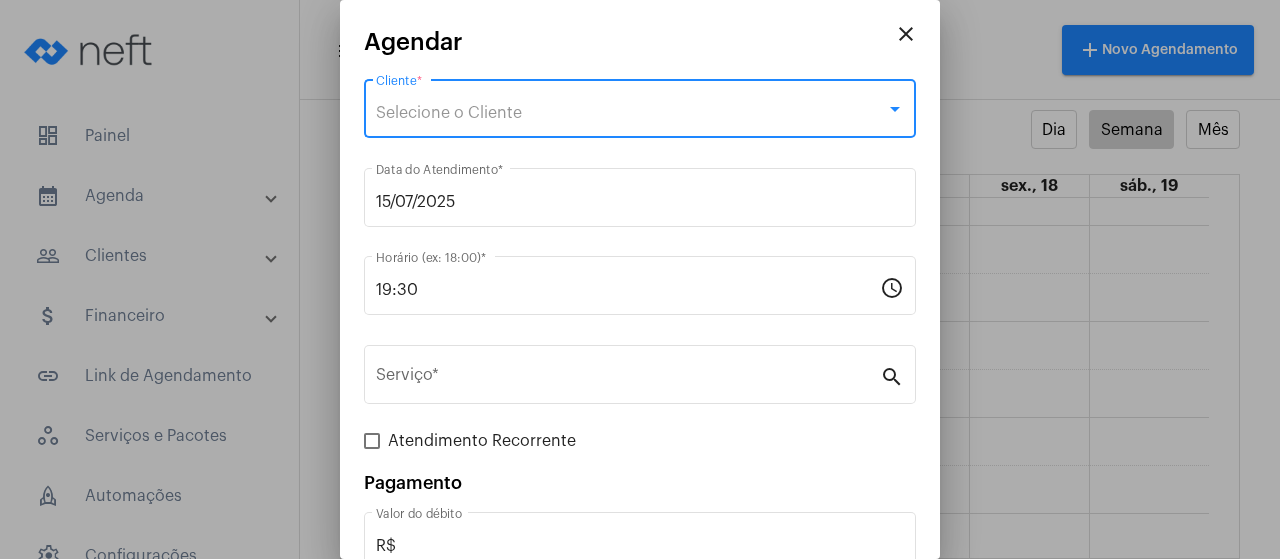 click on "Selecione o Cliente" at bounding box center (631, 113) 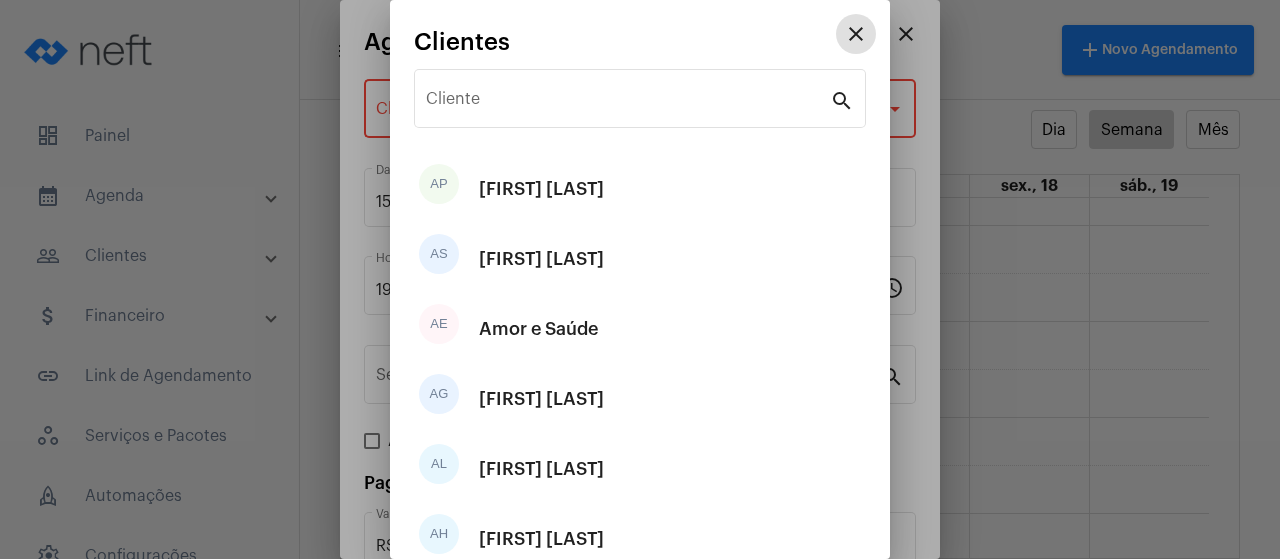 type 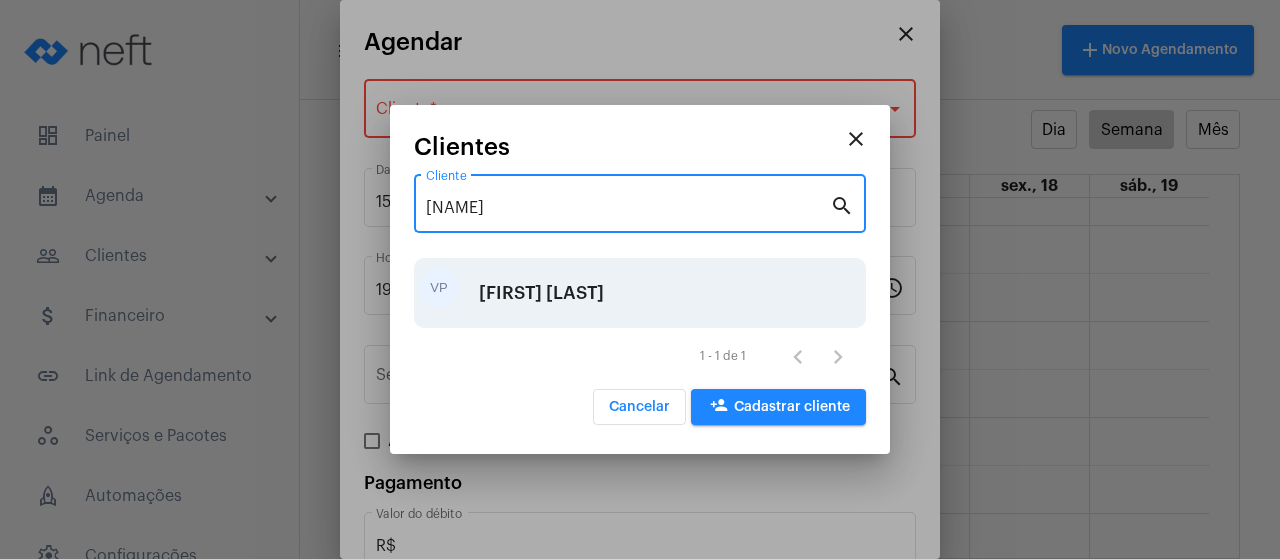 type on "[NAME]" 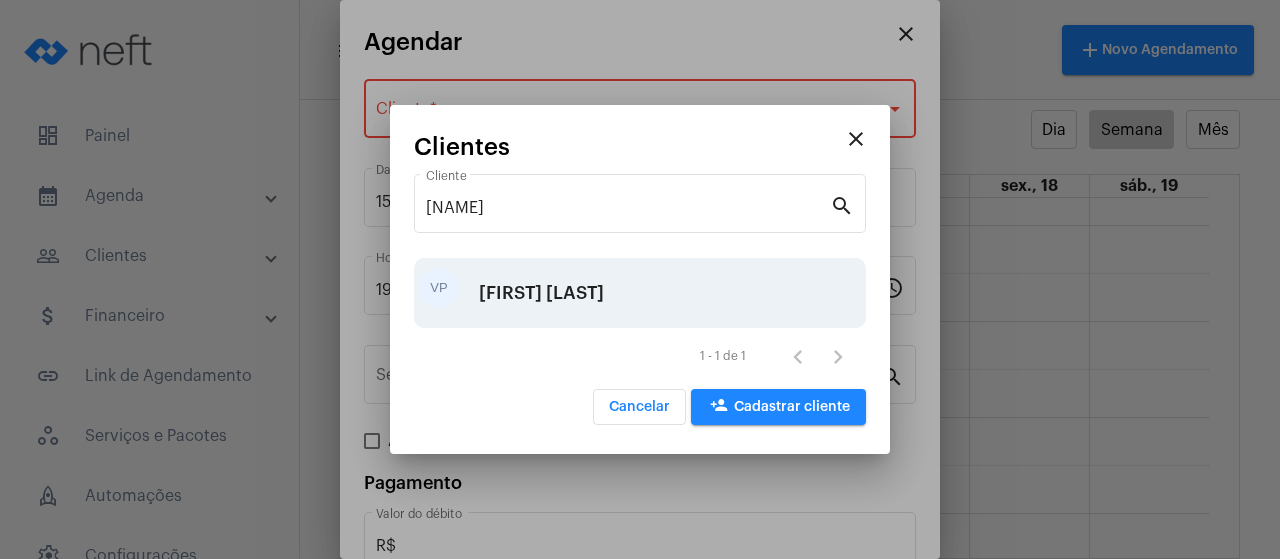 click on "VP  [FIRST] [LAST]" at bounding box center (640, 293) 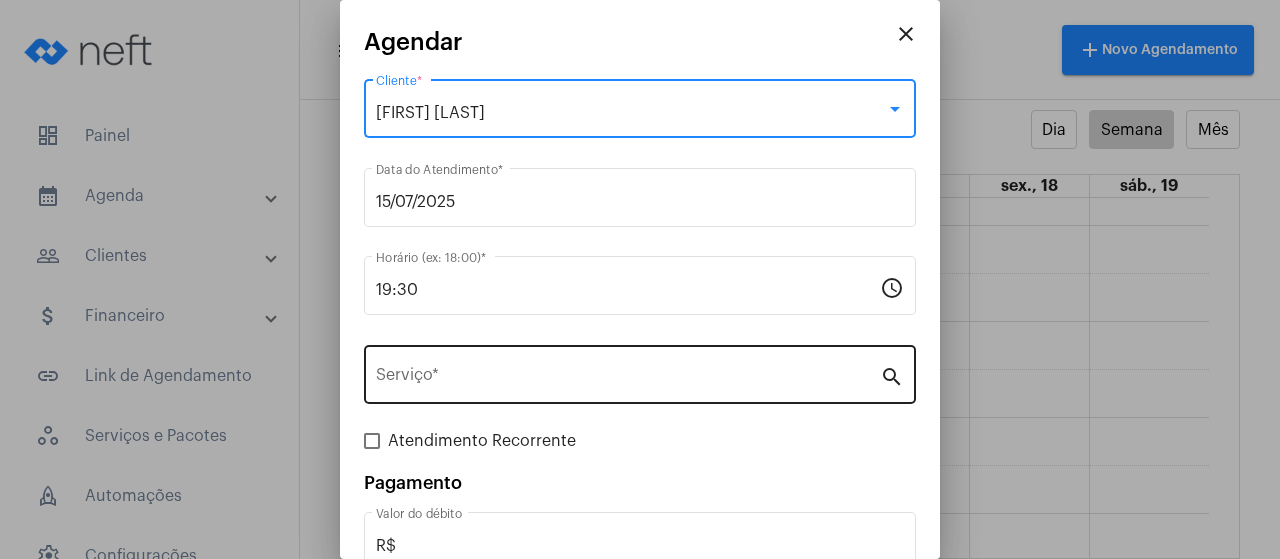 click on "Serviço  *" at bounding box center (628, 379) 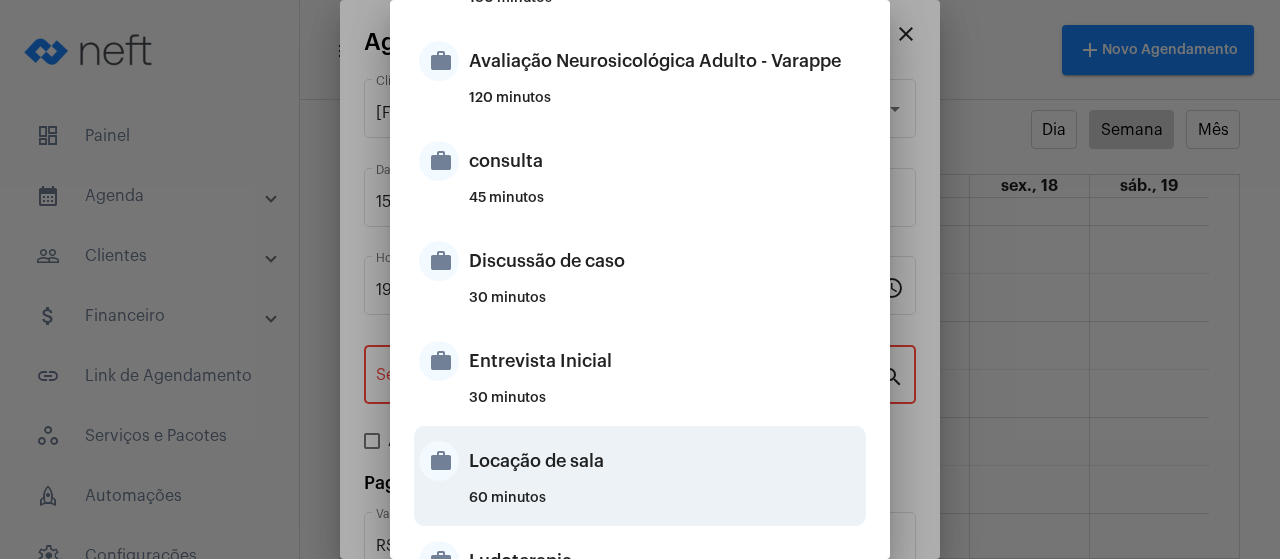 scroll, scrollTop: 600, scrollLeft: 0, axis: vertical 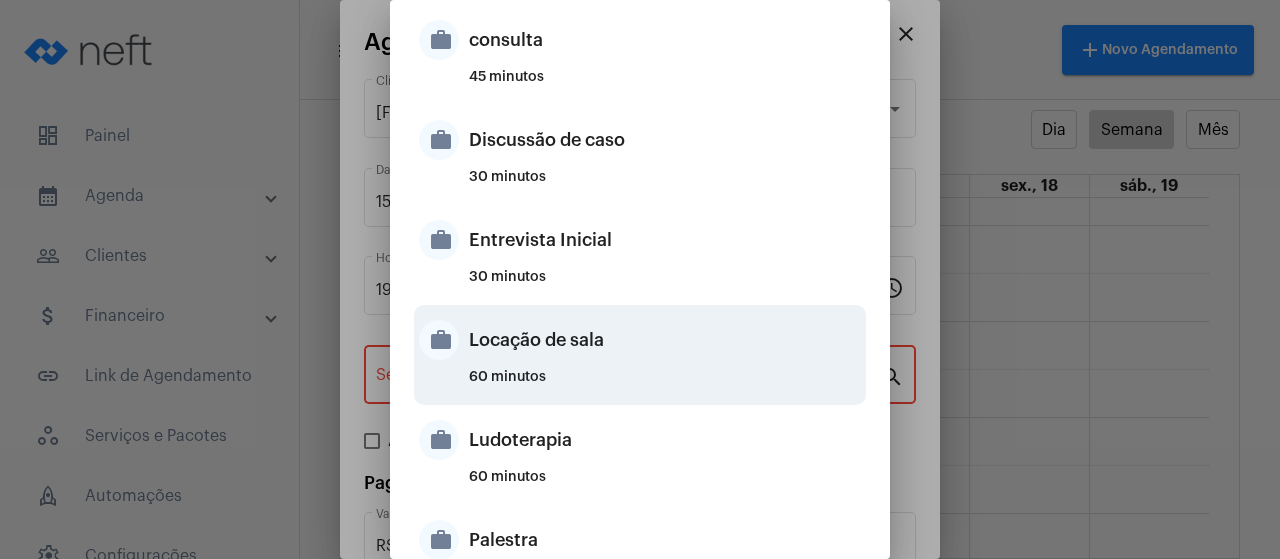 click on "Locação de sala" at bounding box center [665, 340] 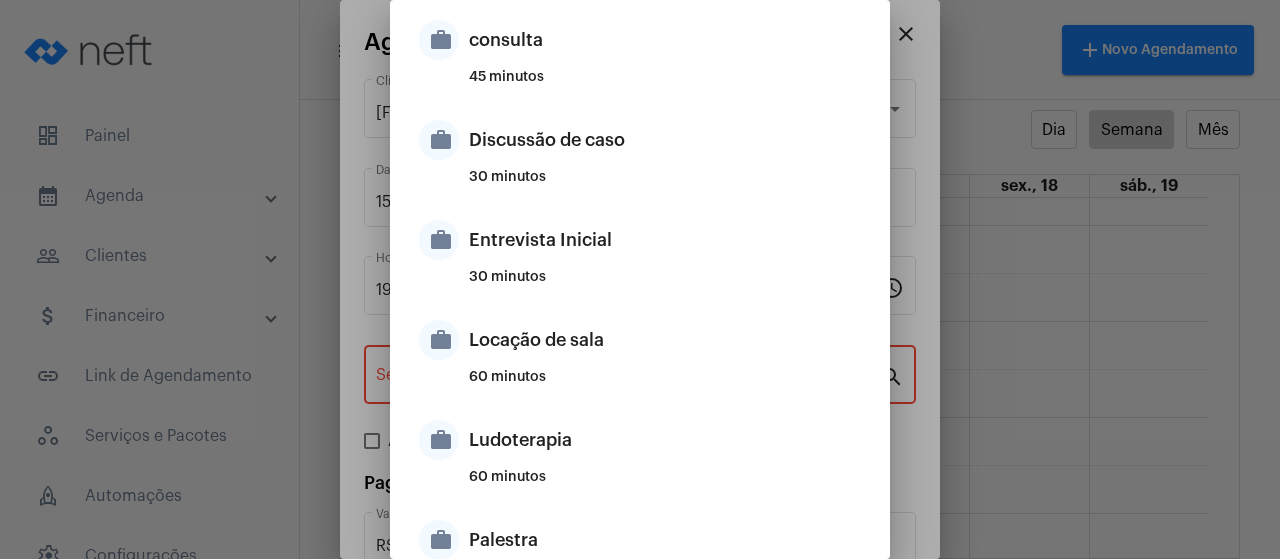 type on "Locação de sala" 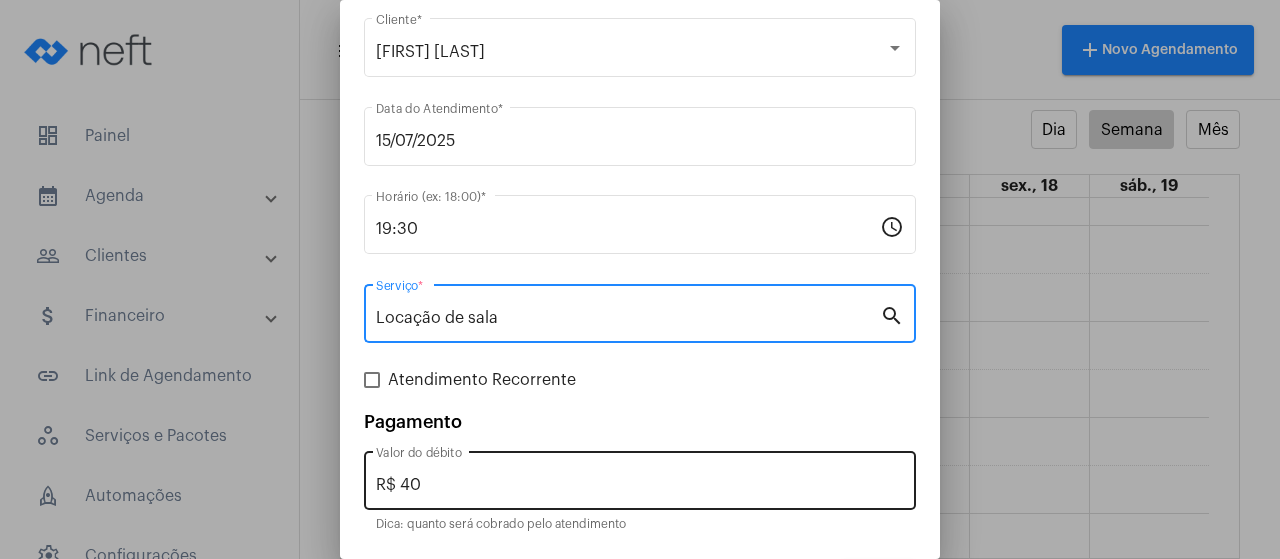 scroll, scrollTop: 121, scrollLeft: 0, axis: vertical 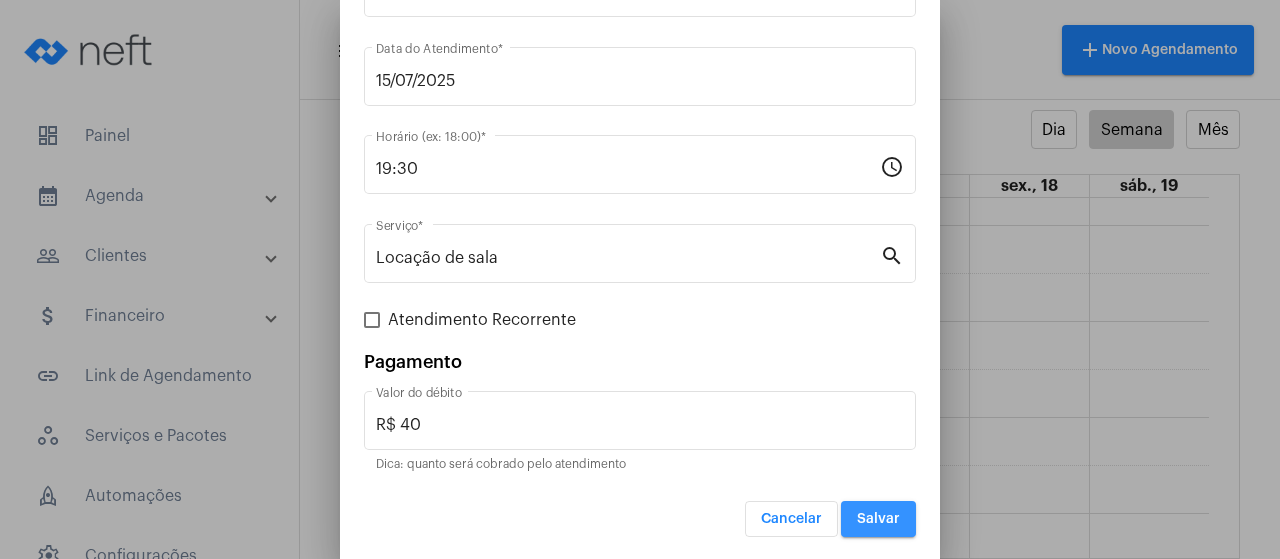click on "Salvar" at bounding box center (878, 519) 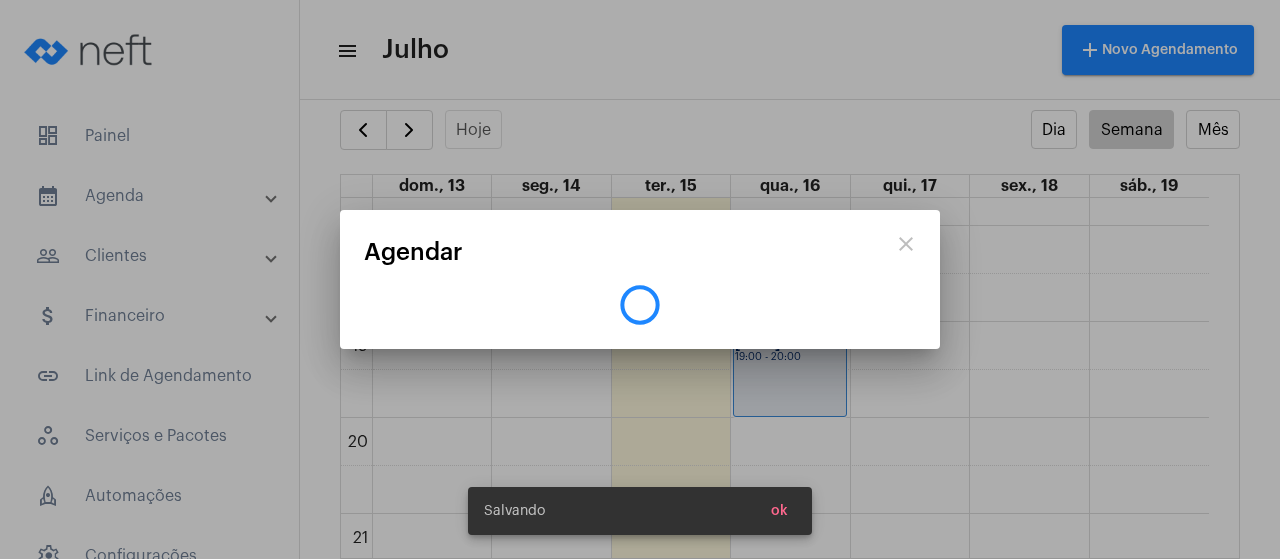 scroll, scrollTop: 0, scrollLeft: 0, axis: both 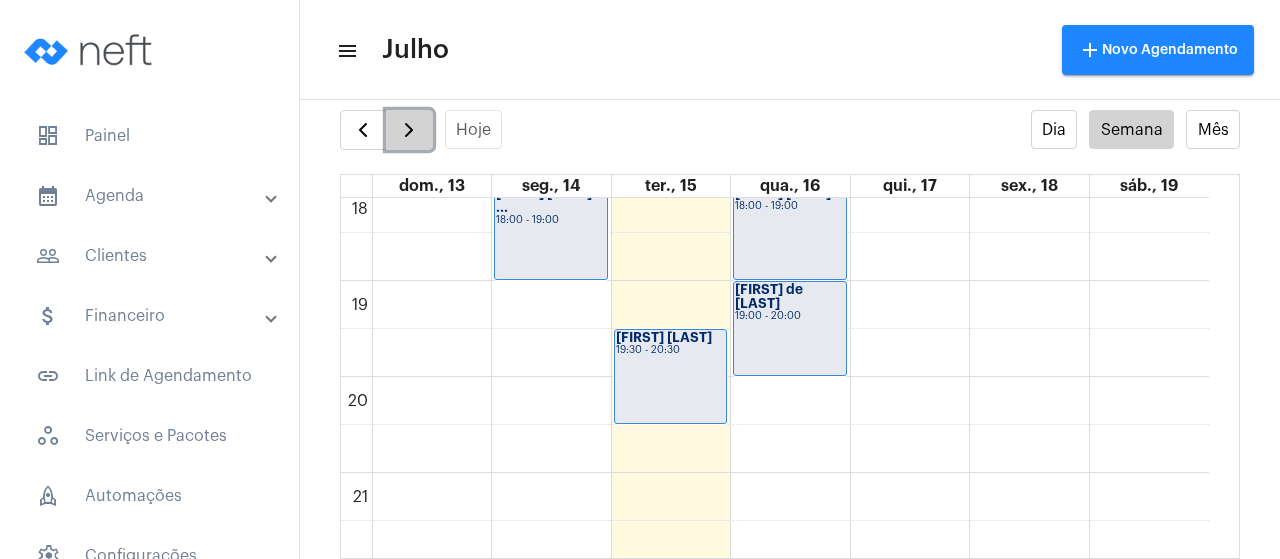 click 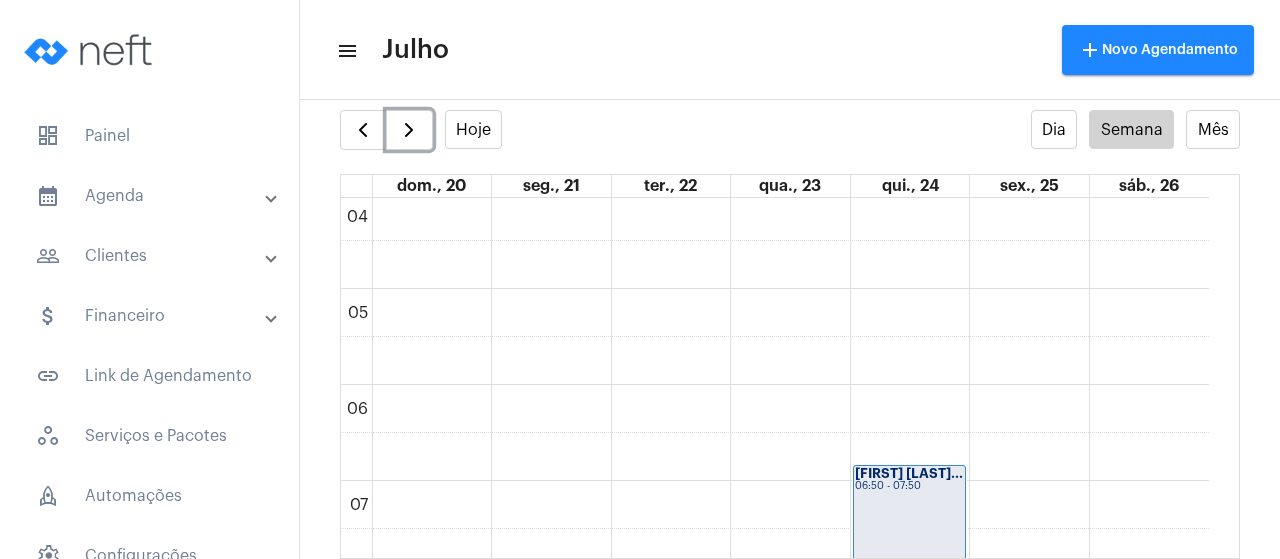 scroll, scrollTop: 376, scrollLeft: 0, axis: vertical 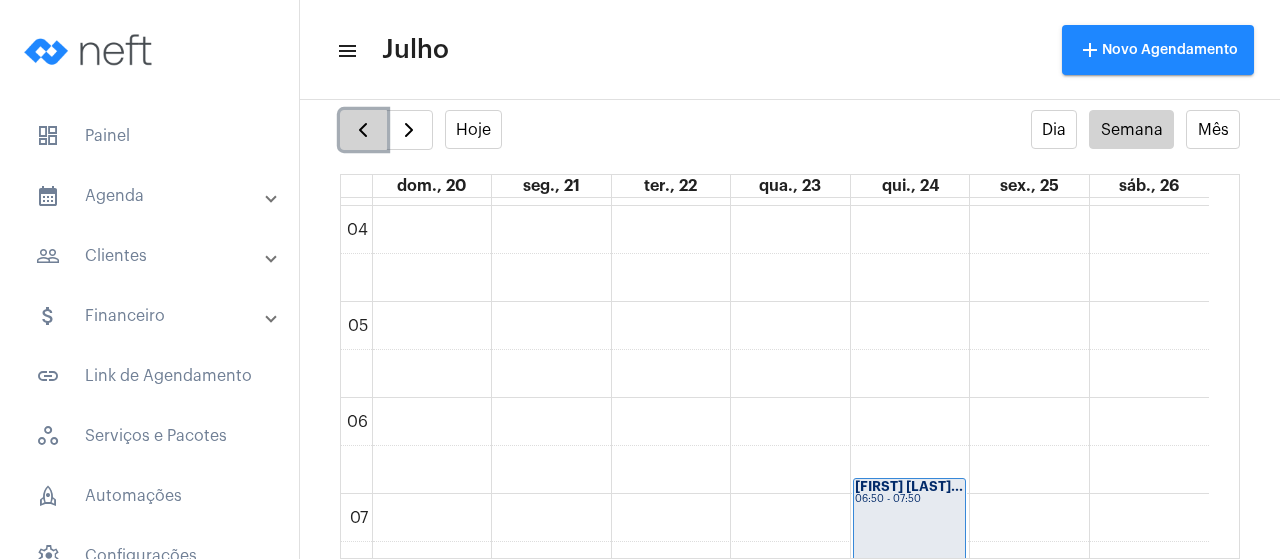 click 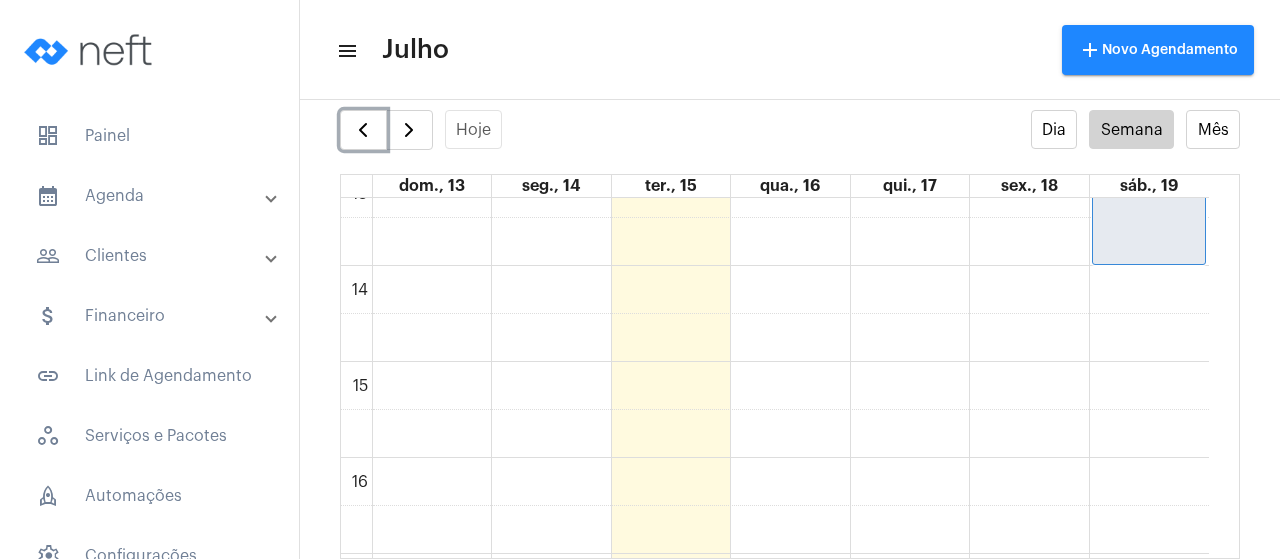 scroll, scrollTop: 1176, scrollLeft: 0, axis: vertical 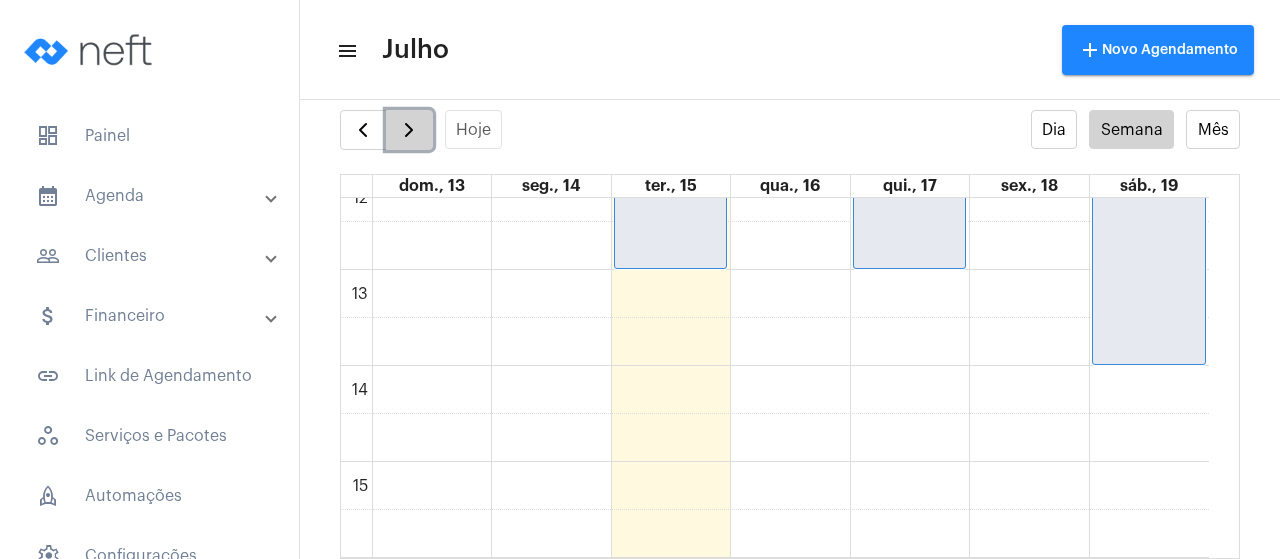 click 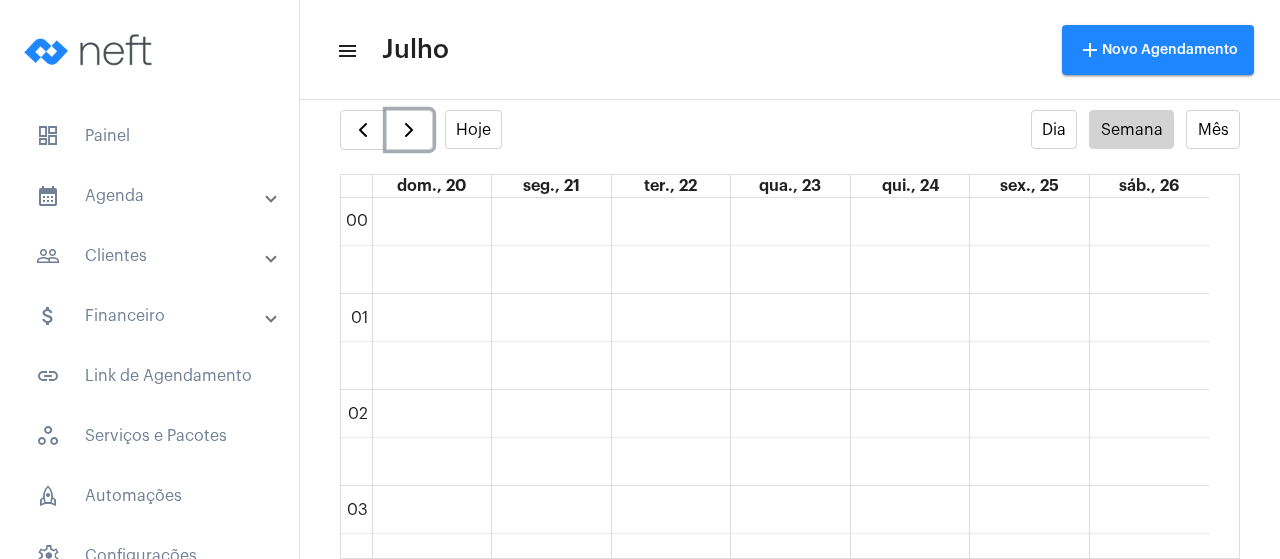 scroll, scrollTop: 0, scrollLeft: 0, axis: both 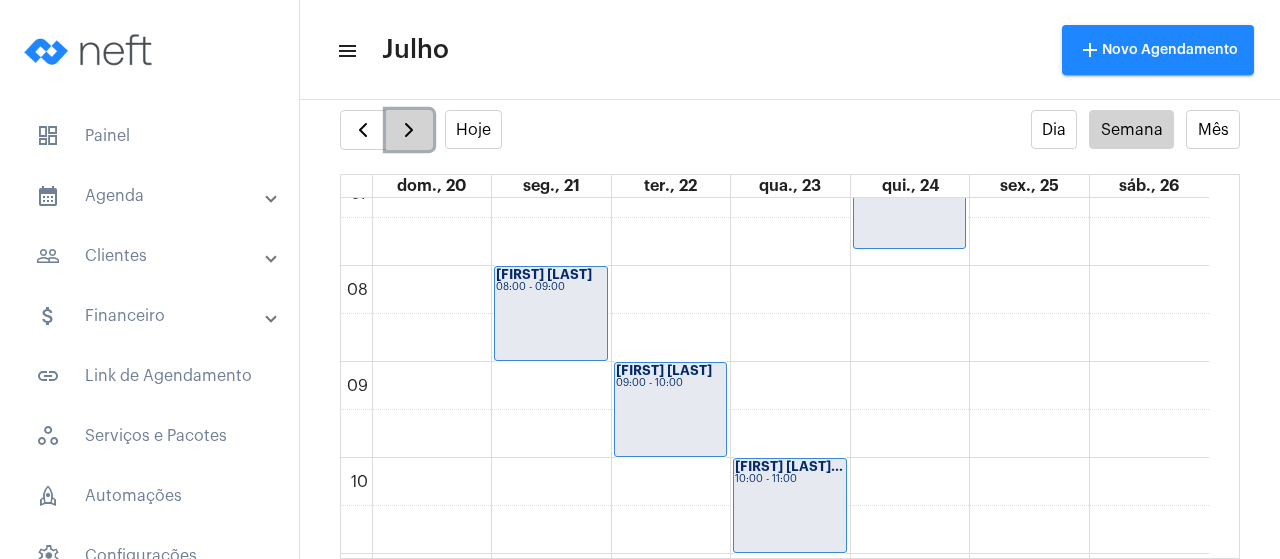 click 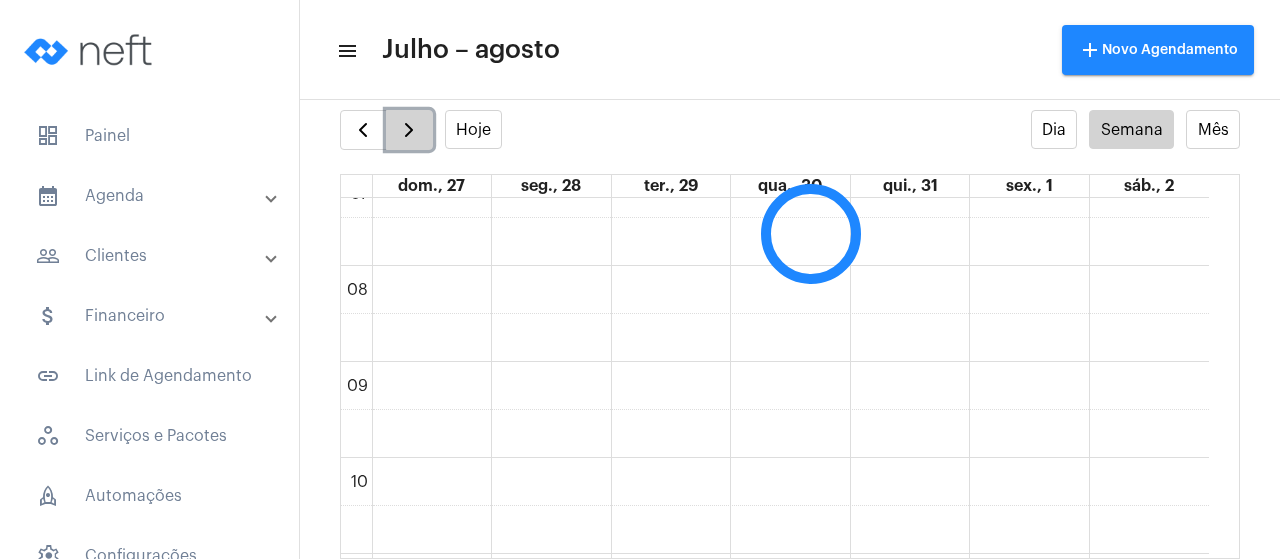 scroll, scrollTop: 576, scrollLeft: 0, axis: vertical 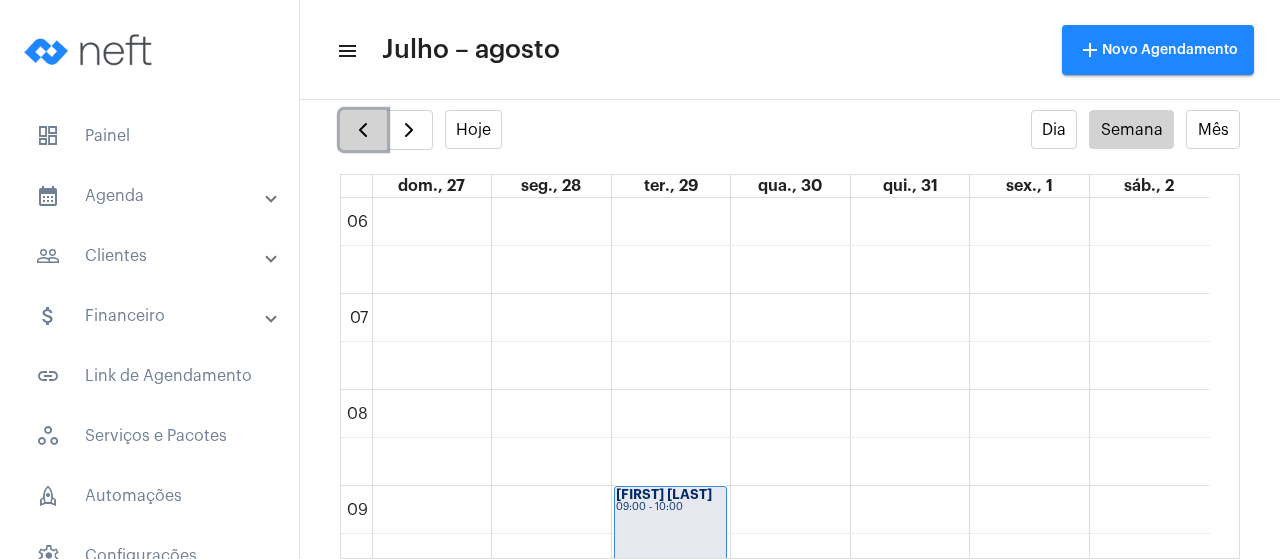 click 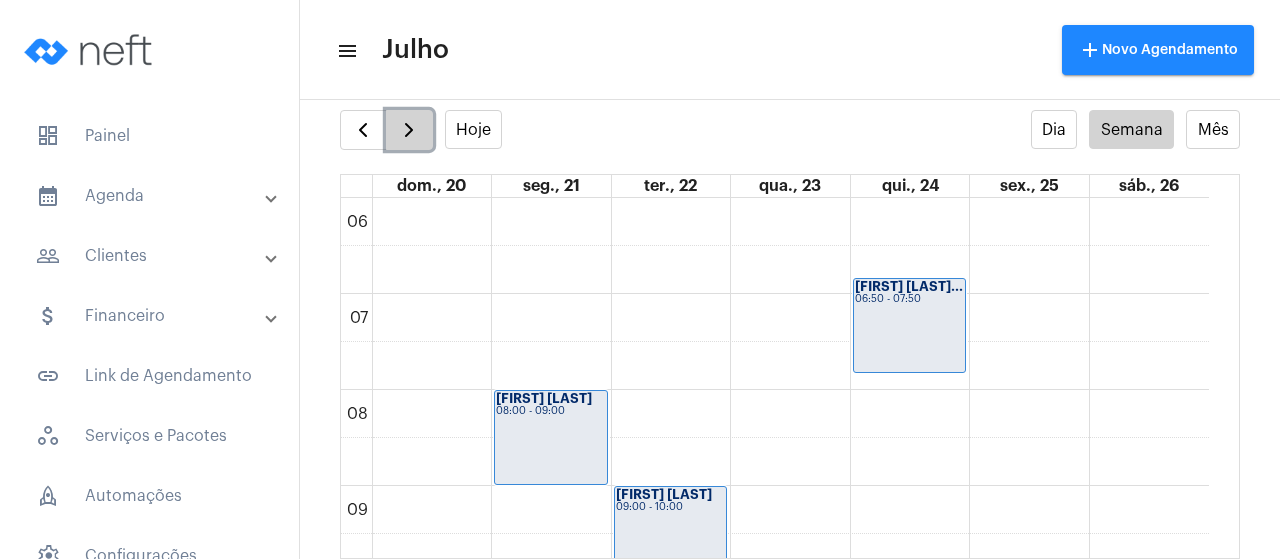click 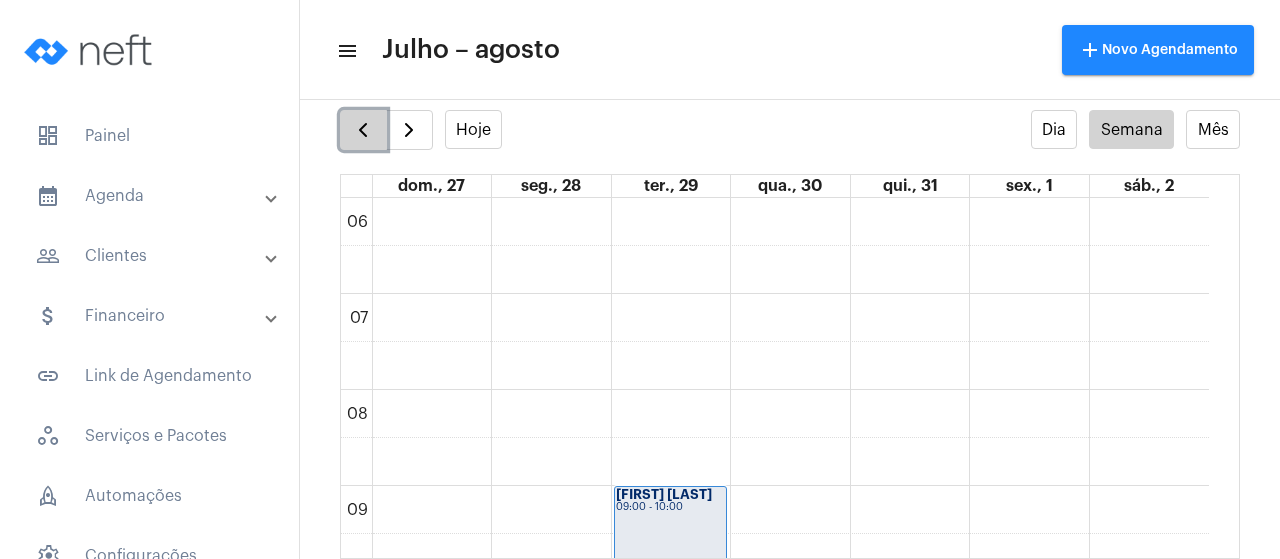 click 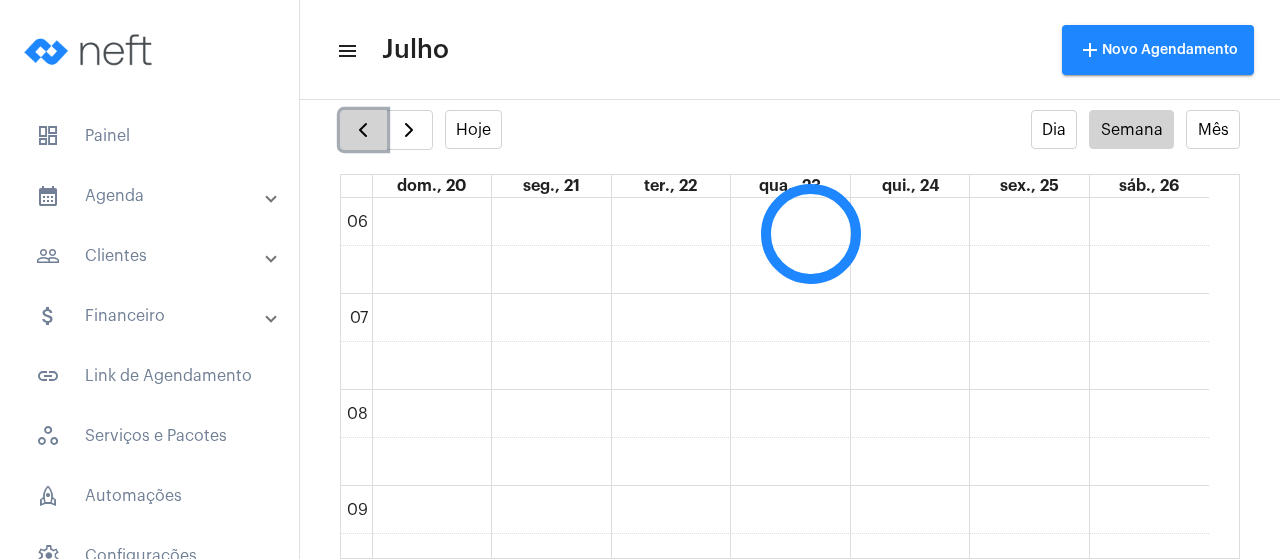 type 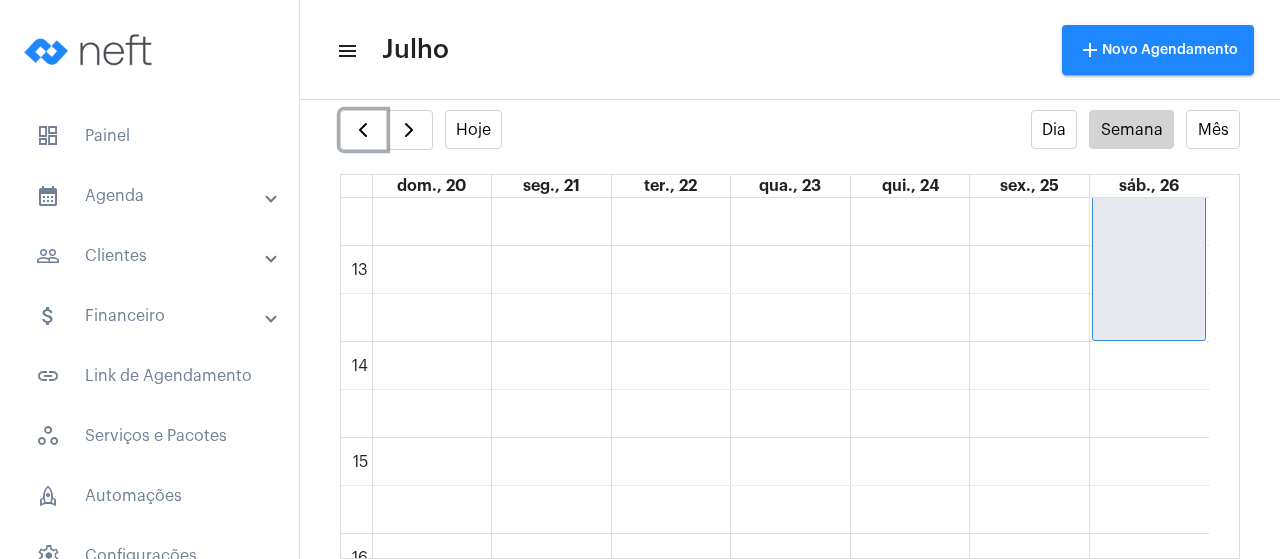 scroll, scrollTop: 1300, scrollLeft: 0, axis: vertical 